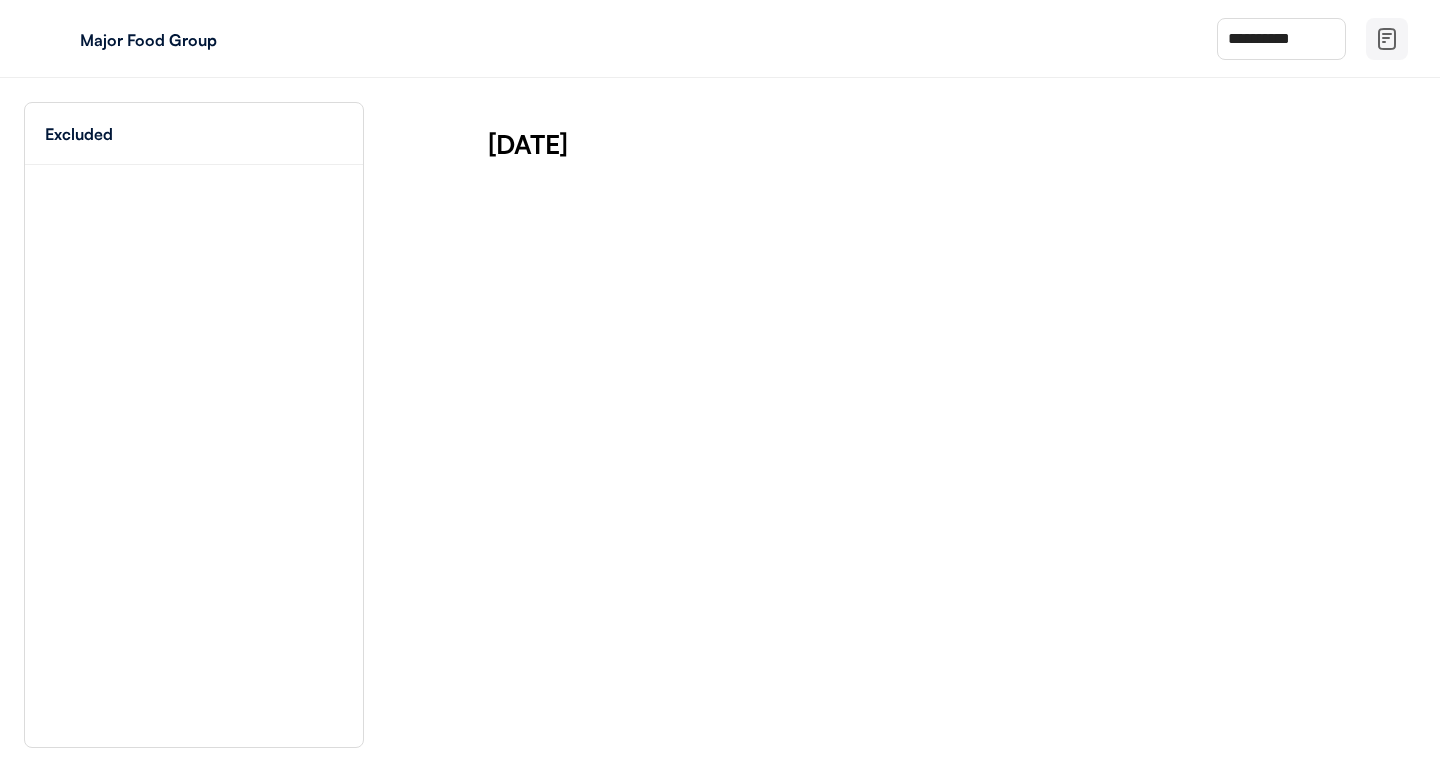 scroll, scrollTop: 0, scrollLeft: 0, axis: both 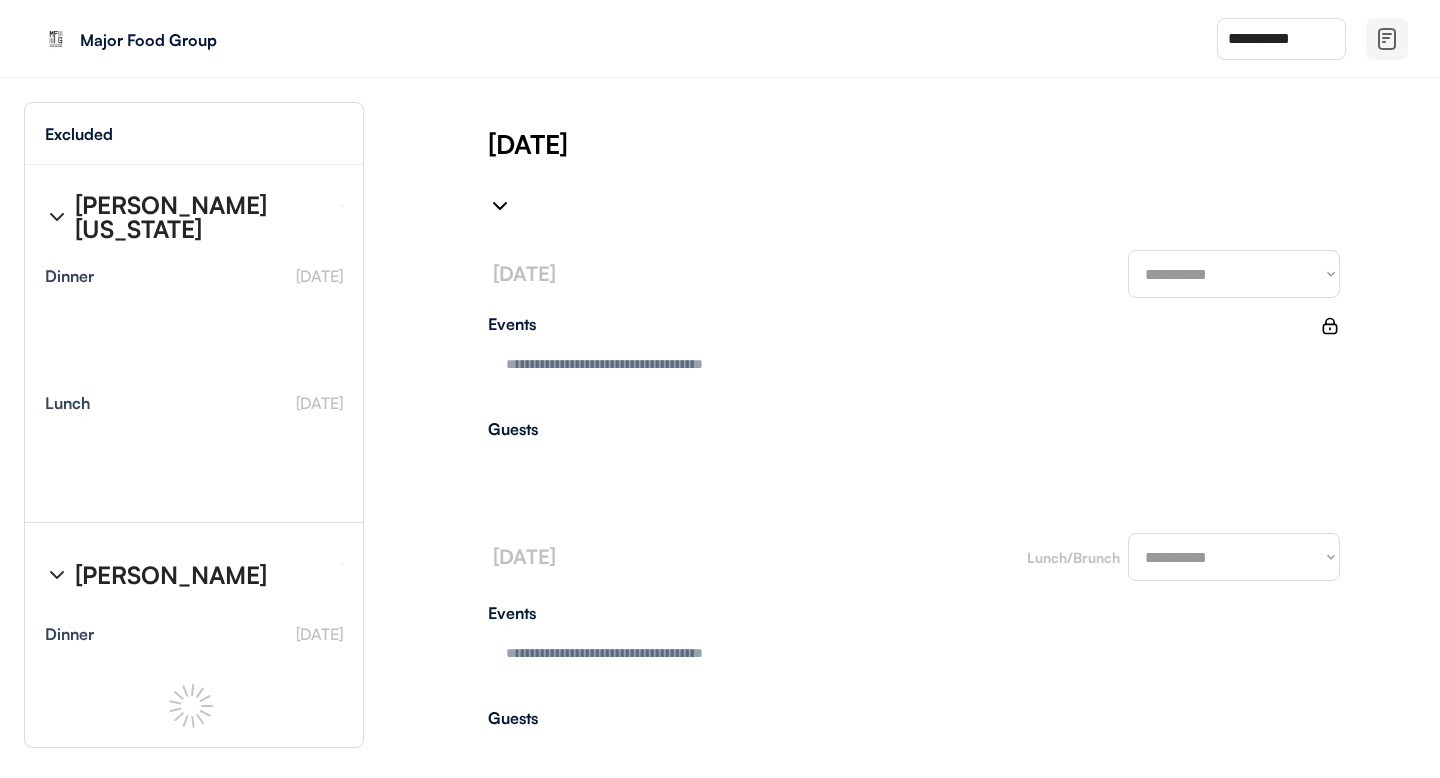 type on "**********" 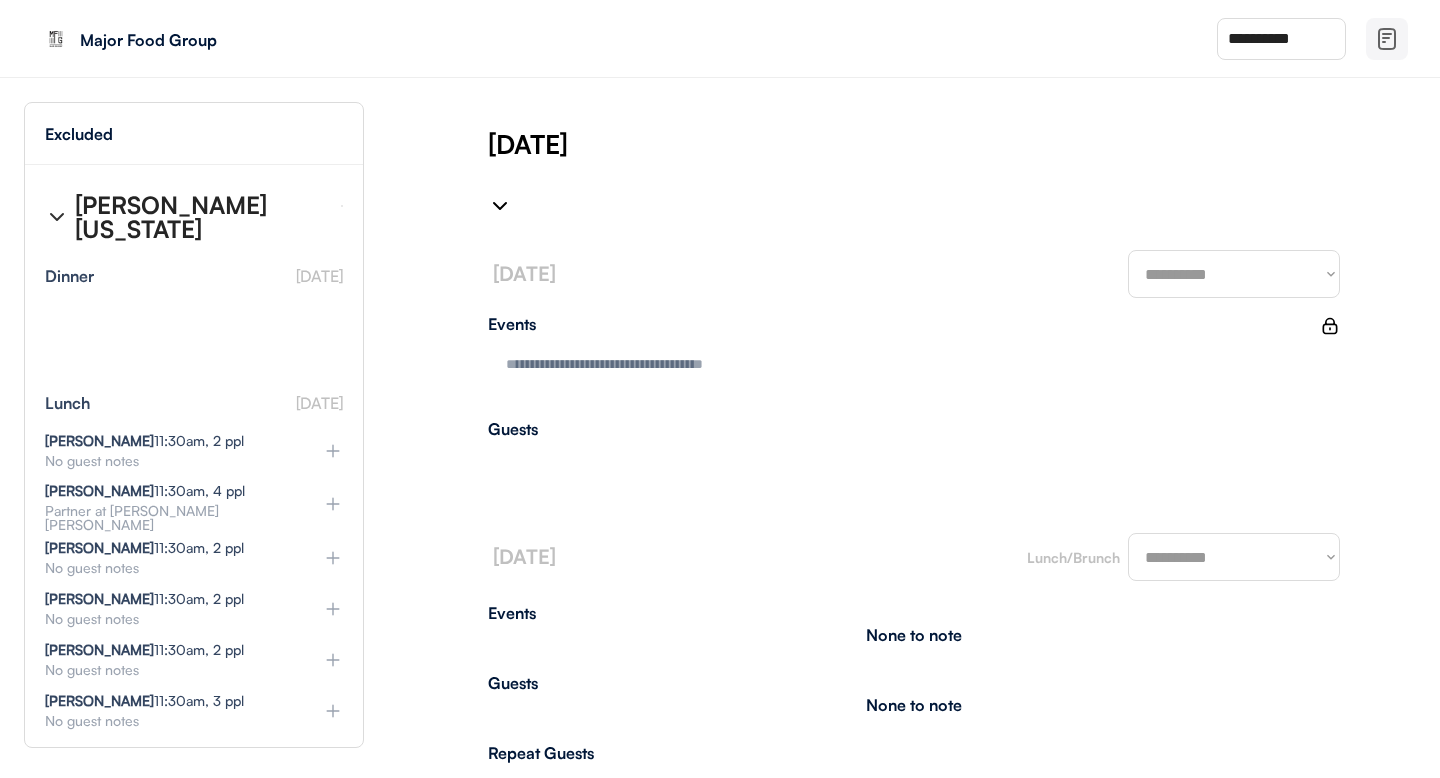 type on "**********" 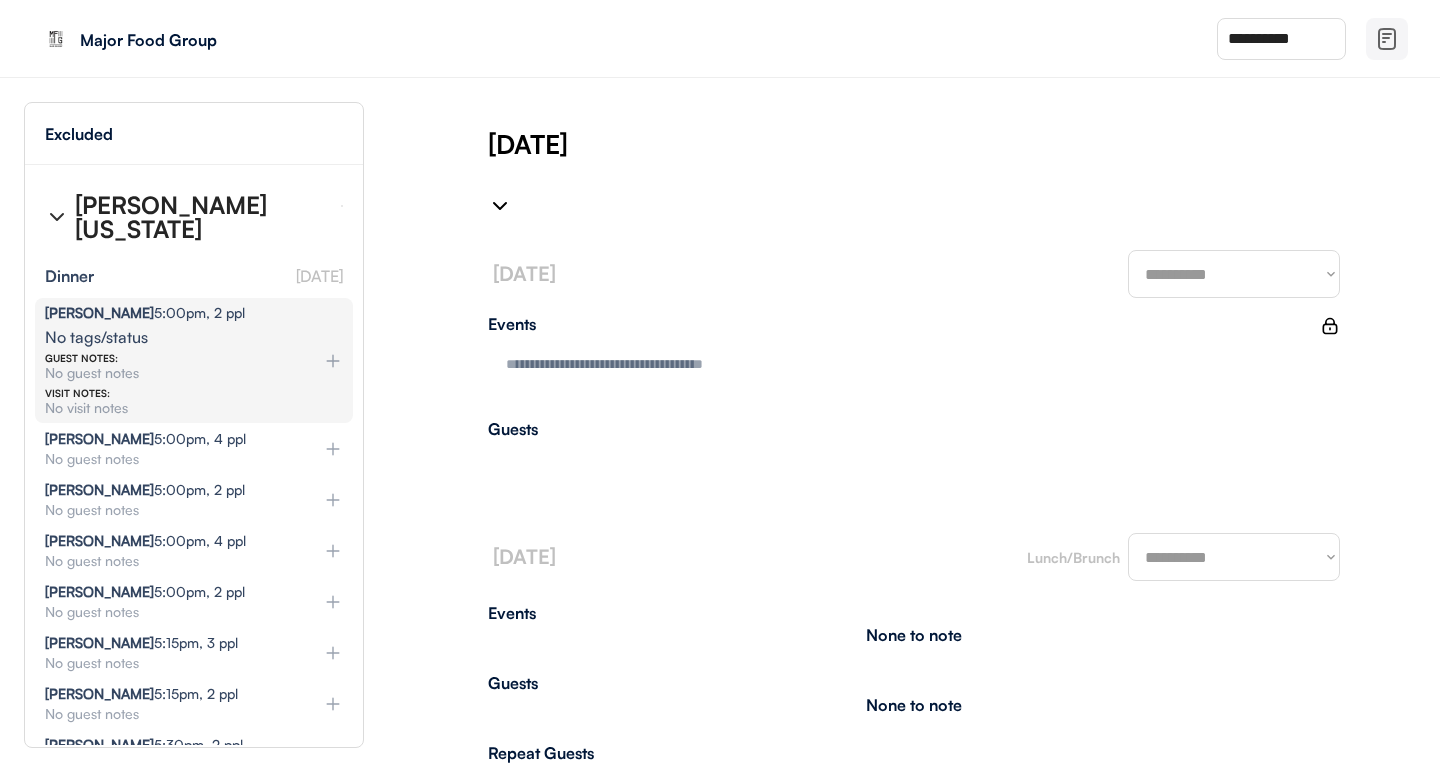 type on "**********" 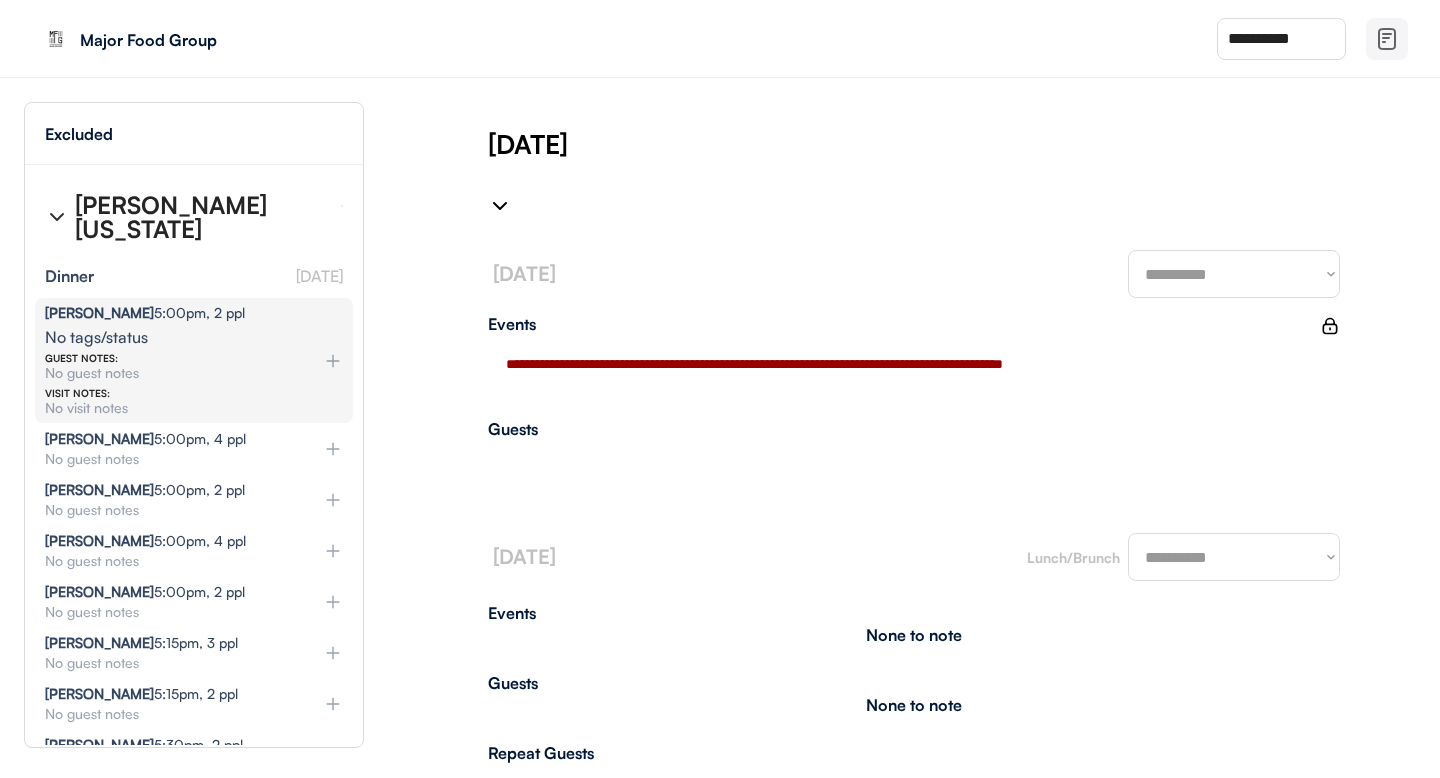select on "*******" 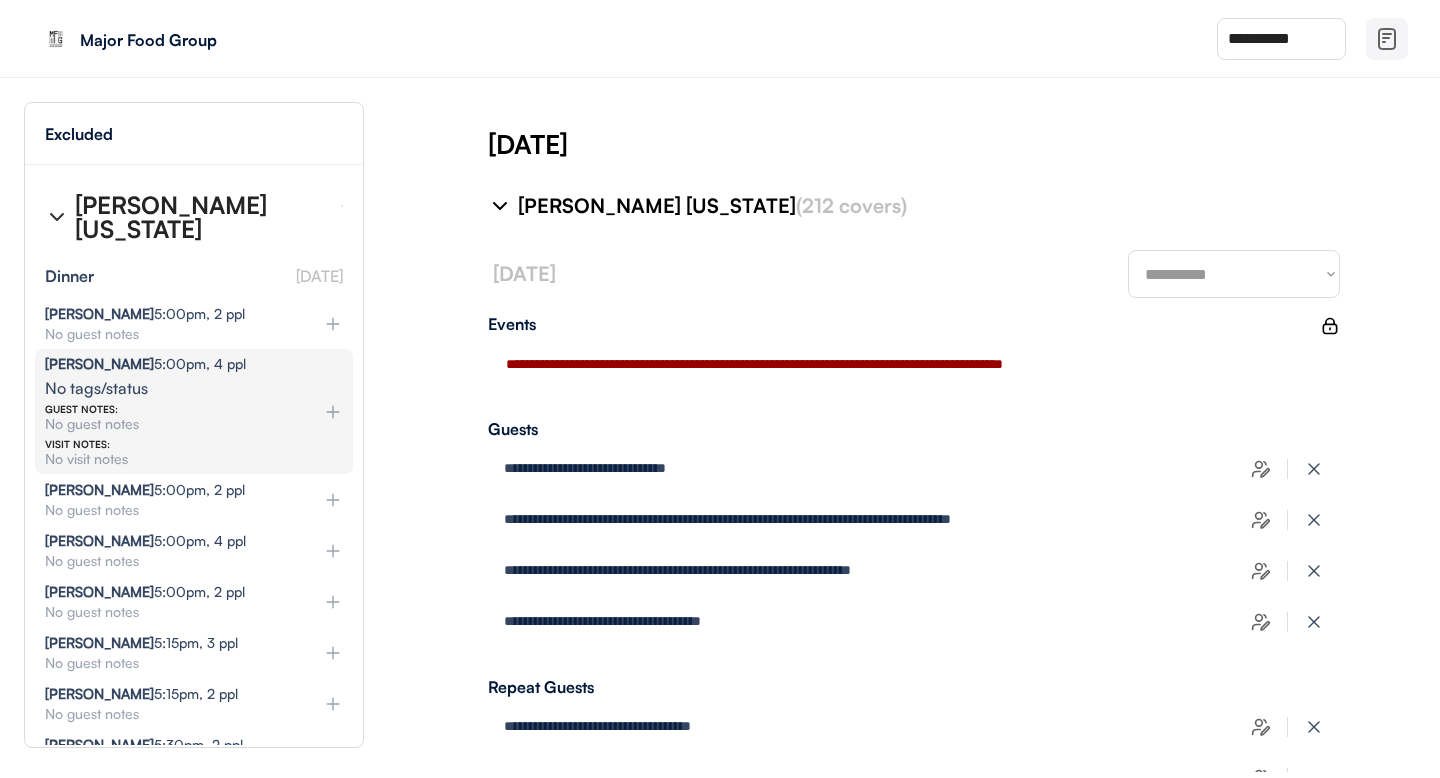 select on "********" 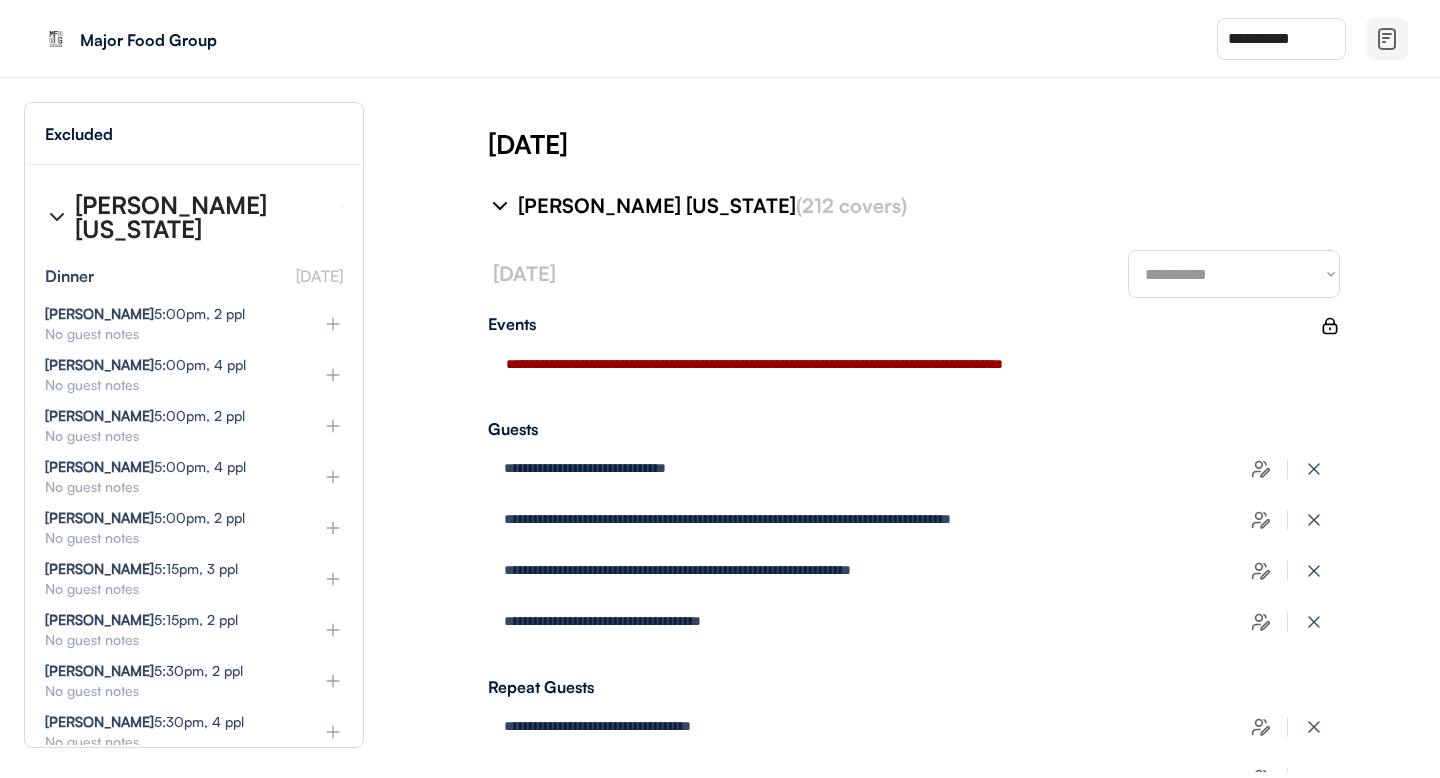 select on "********" 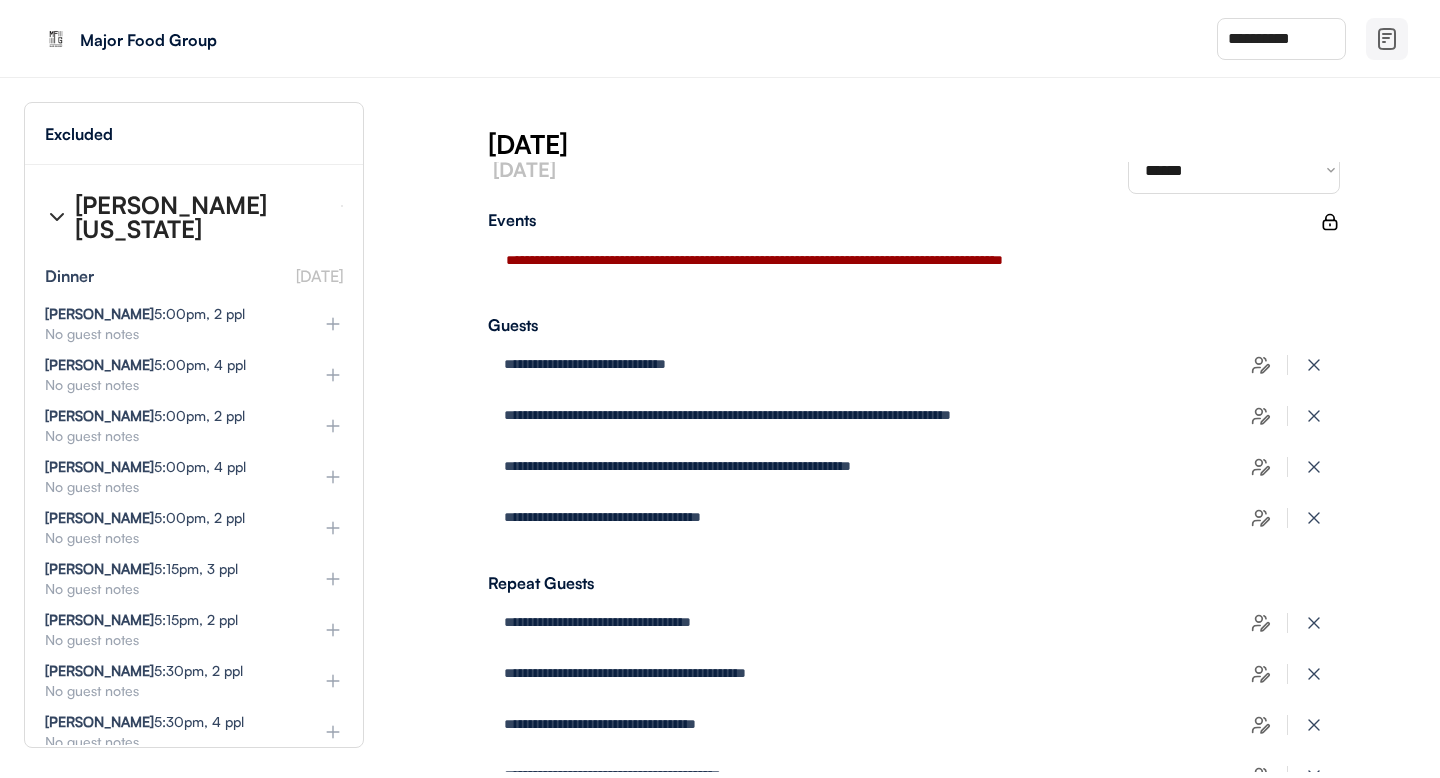 scroll, scrollTop: 104, scrollLeft: 0, axis: vertical 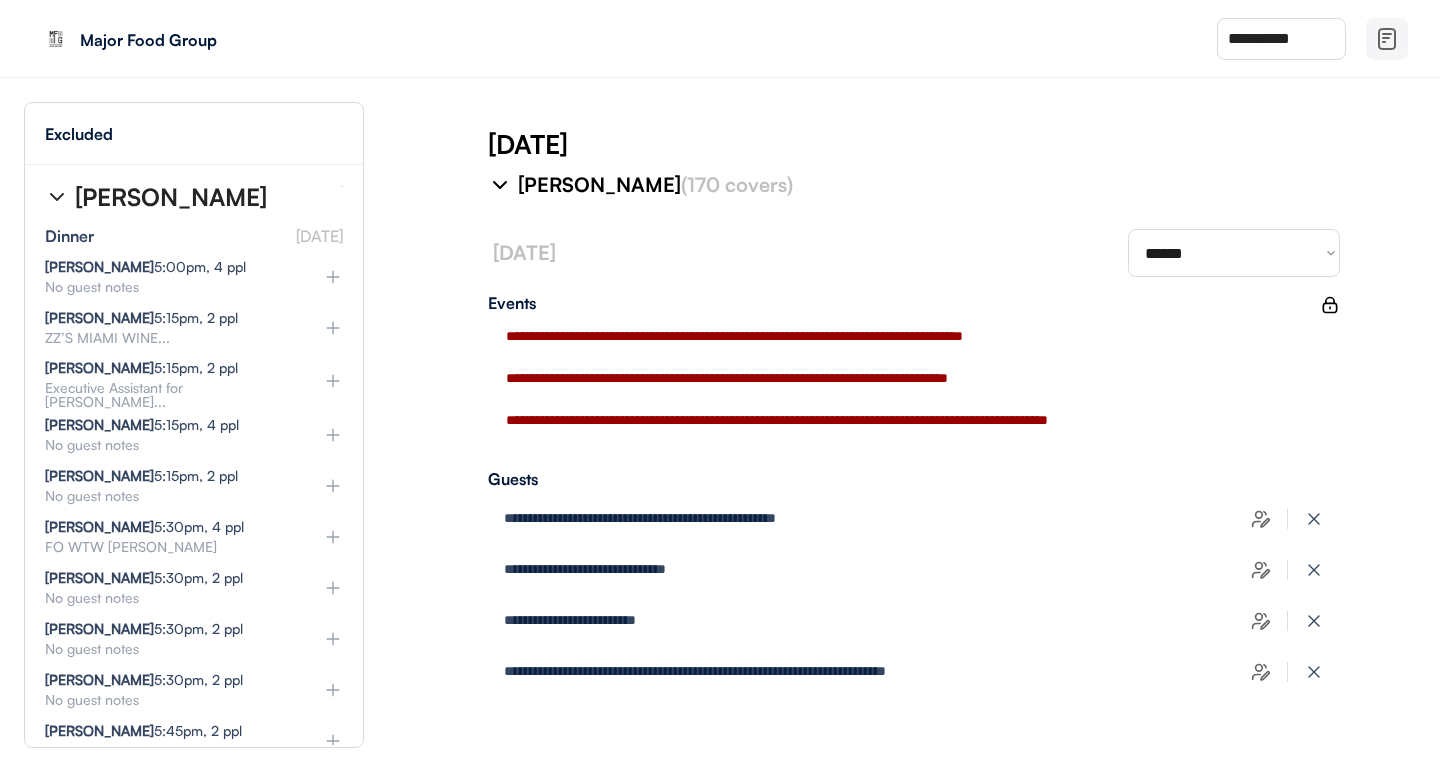 click 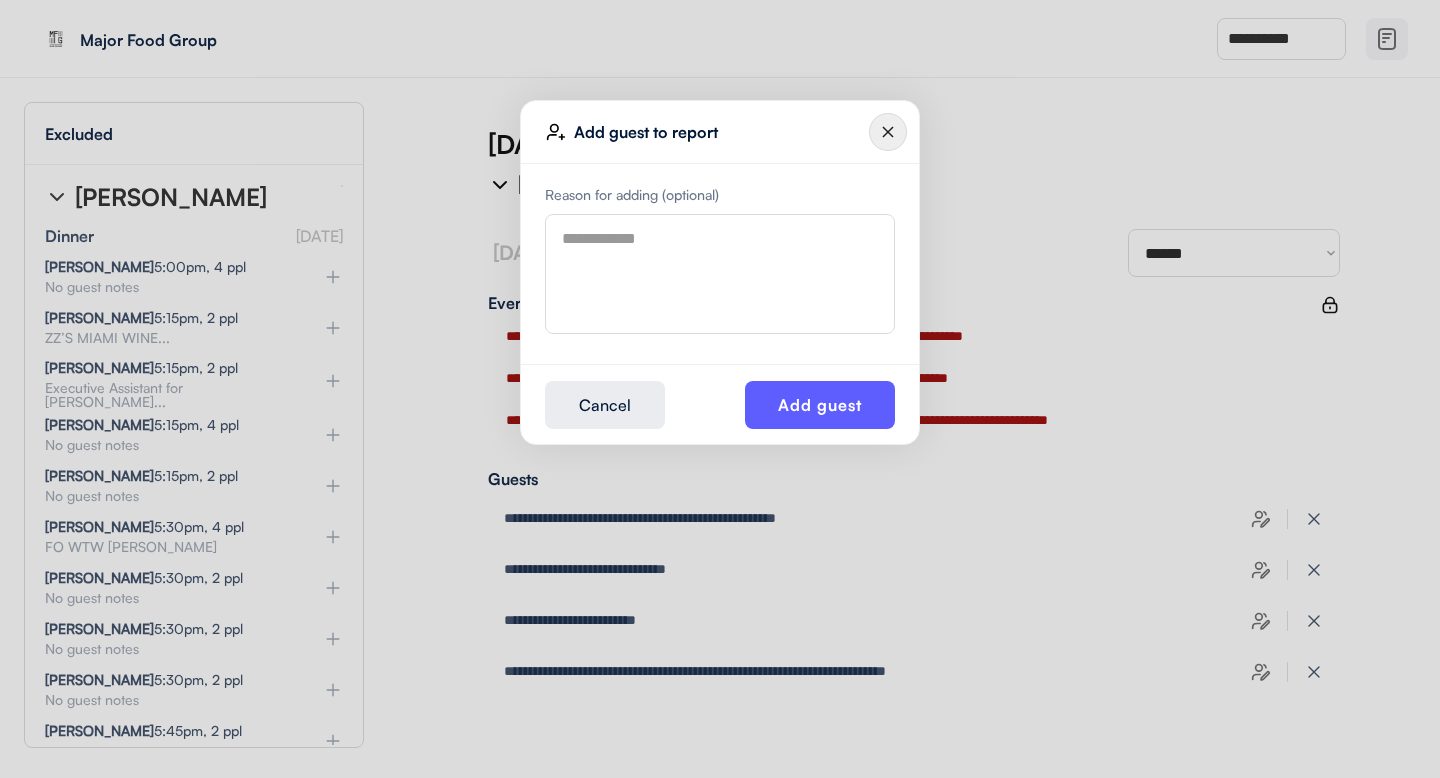 click at bounding box center [720, 274] 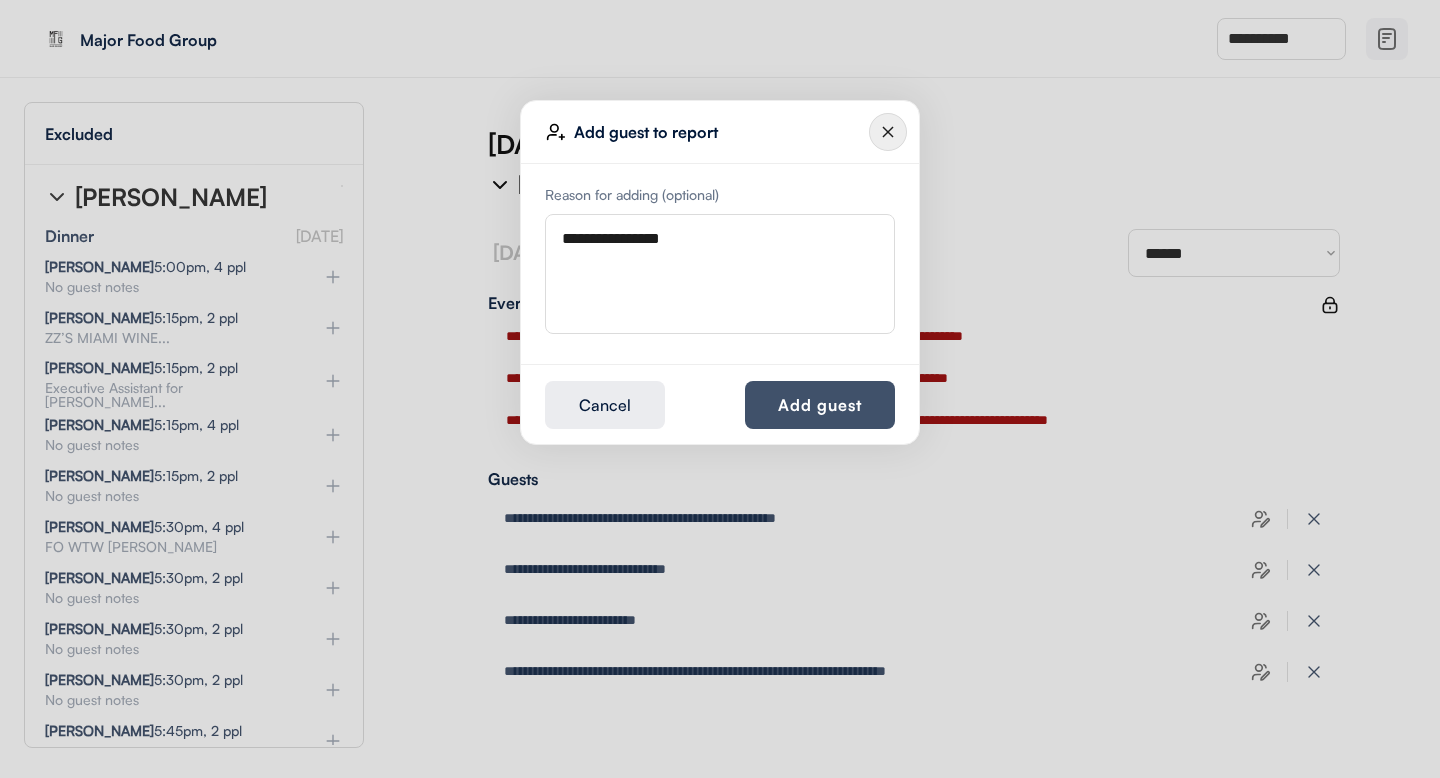 type on "**********" 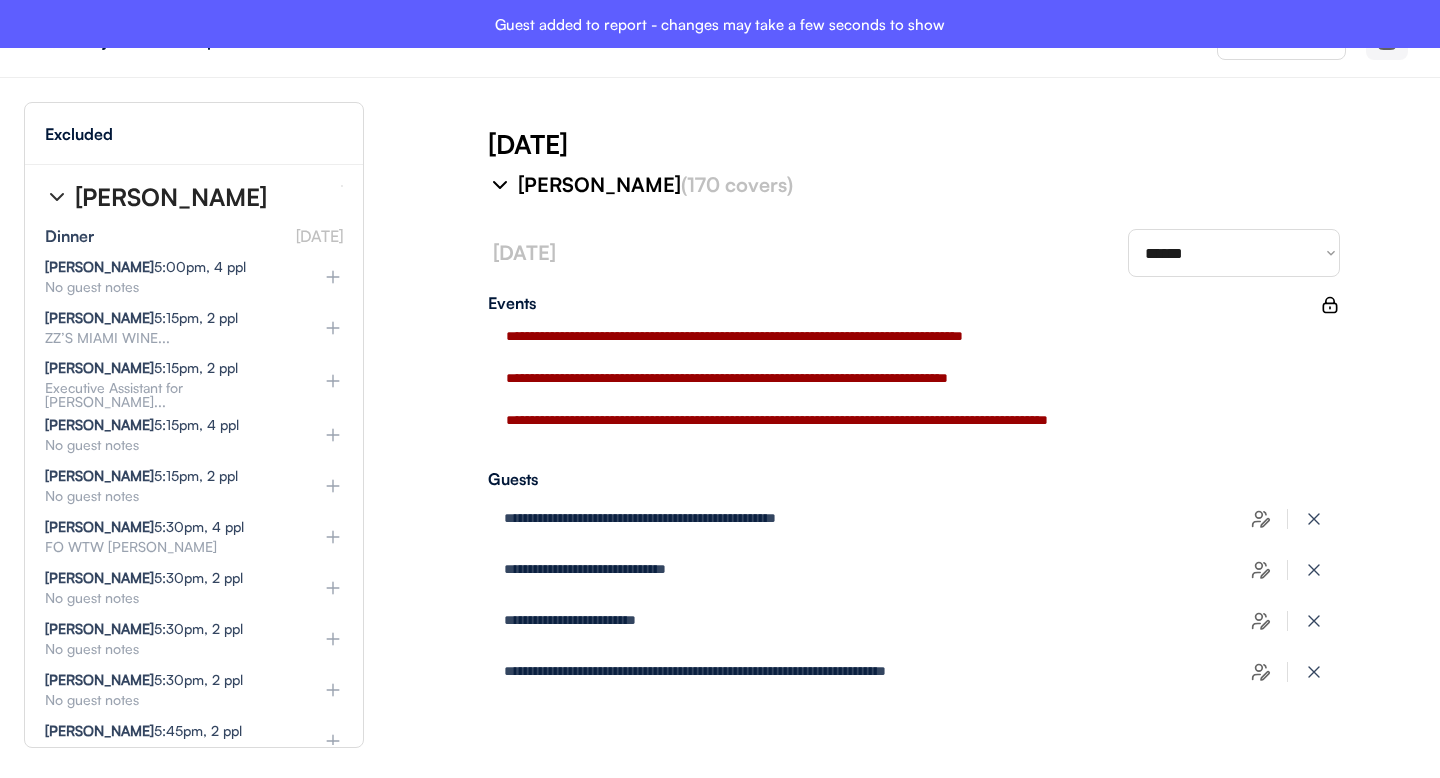 type on "**********" 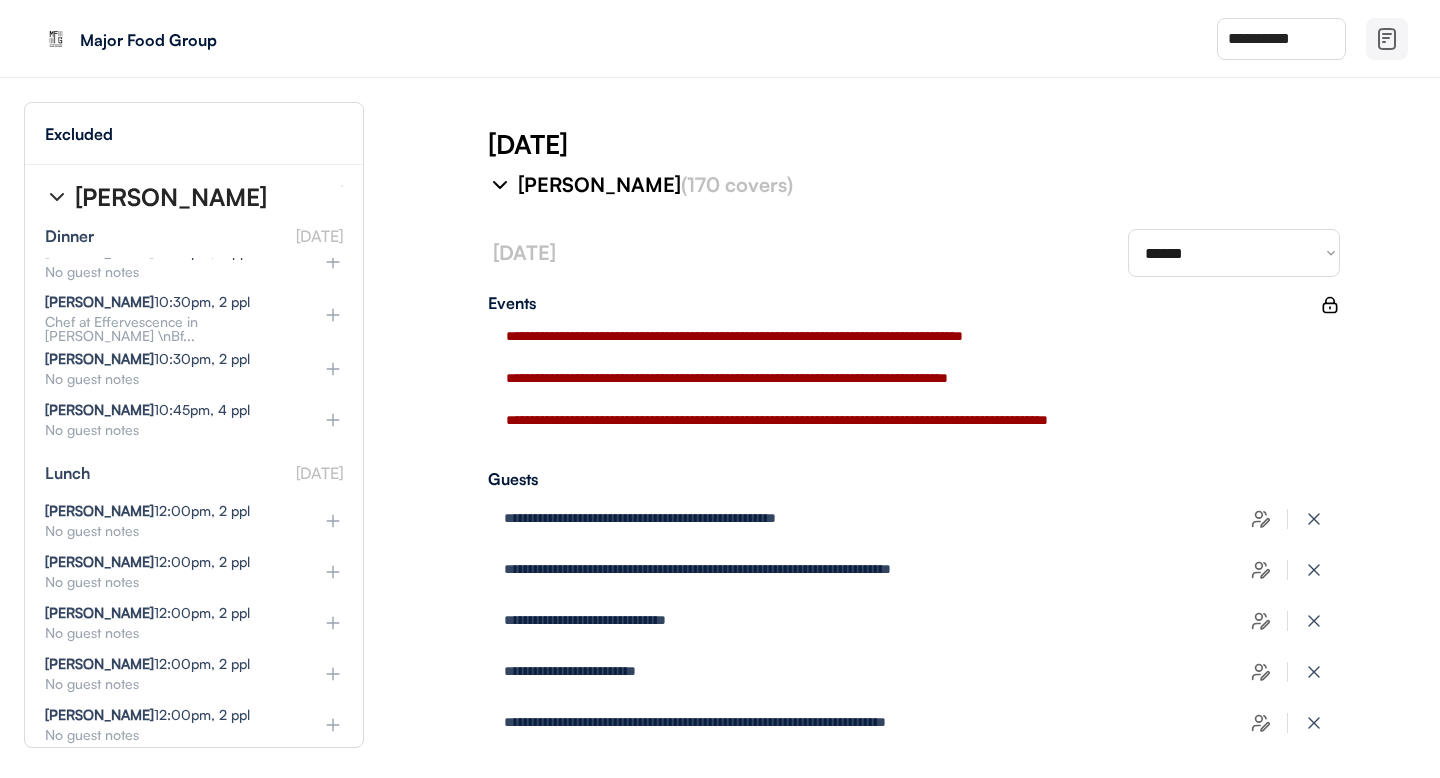 scroll, scrollTop: 8006, scrollLeft: 0, axis: vertical 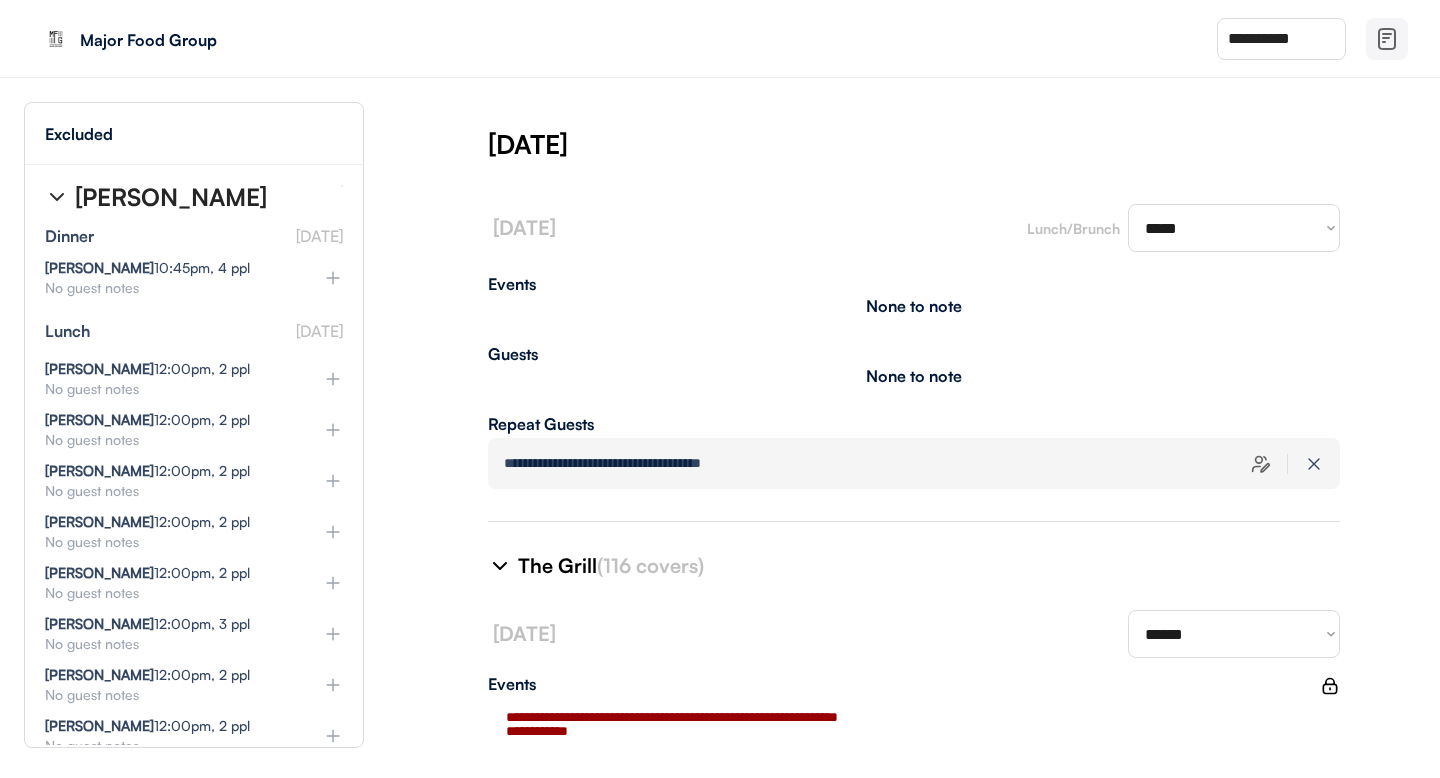 type on "**********" 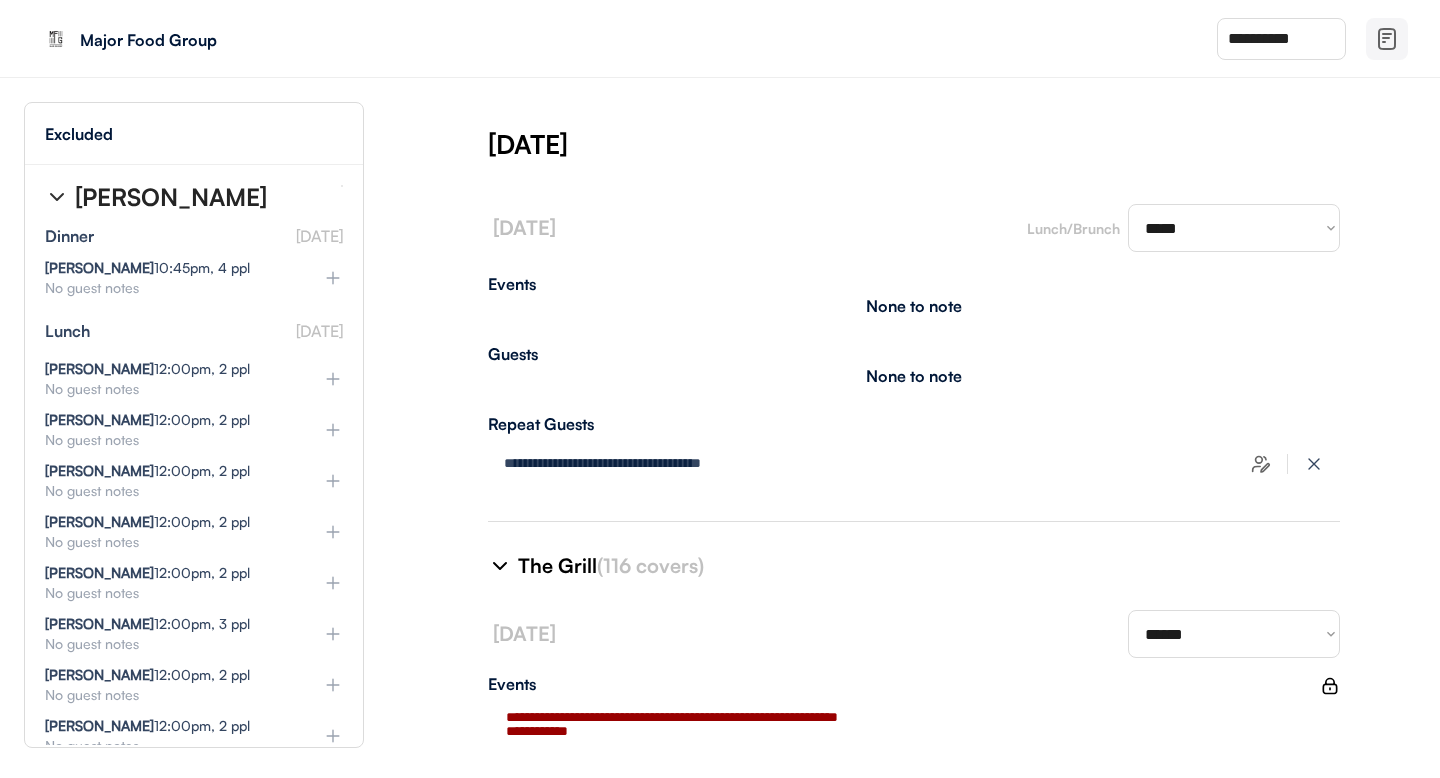 type on "**********" 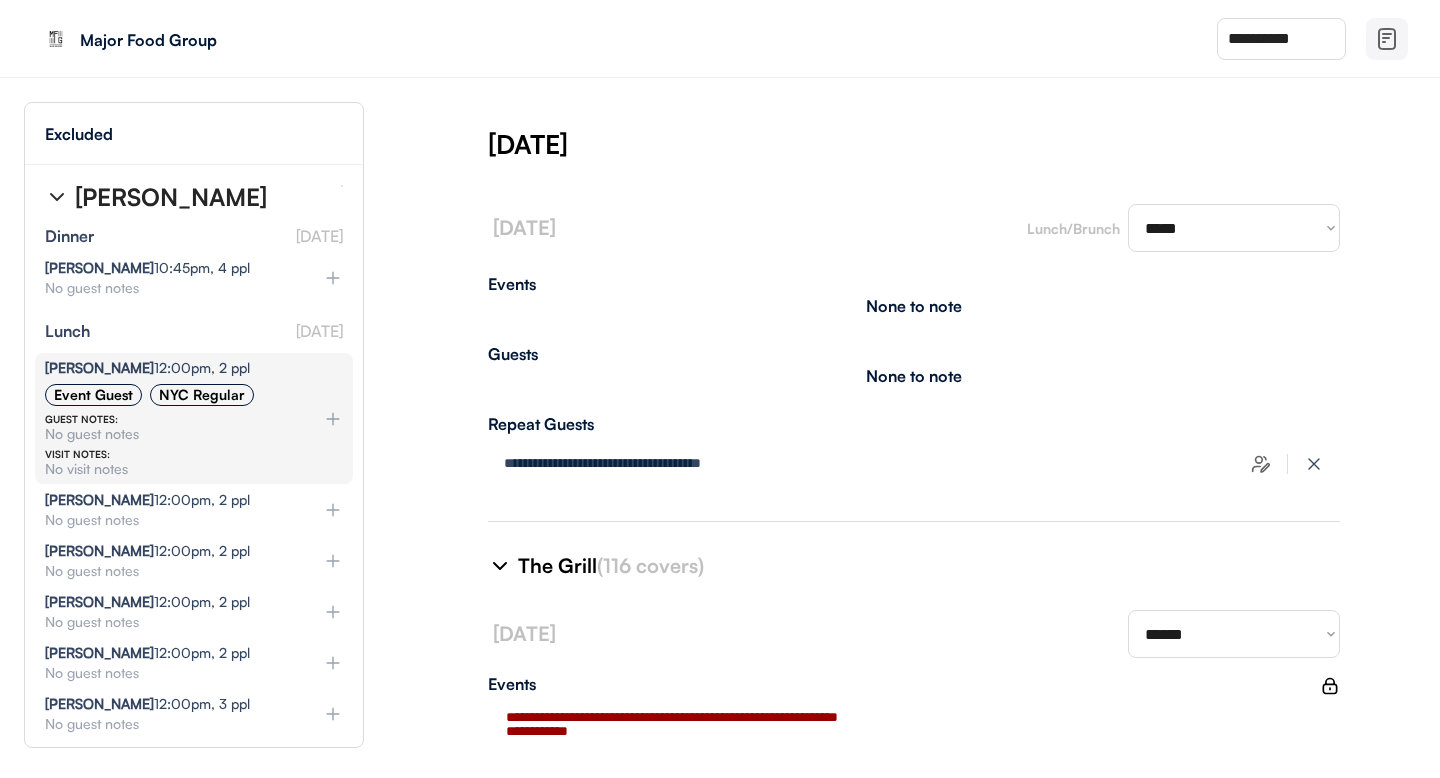 type on "**********" 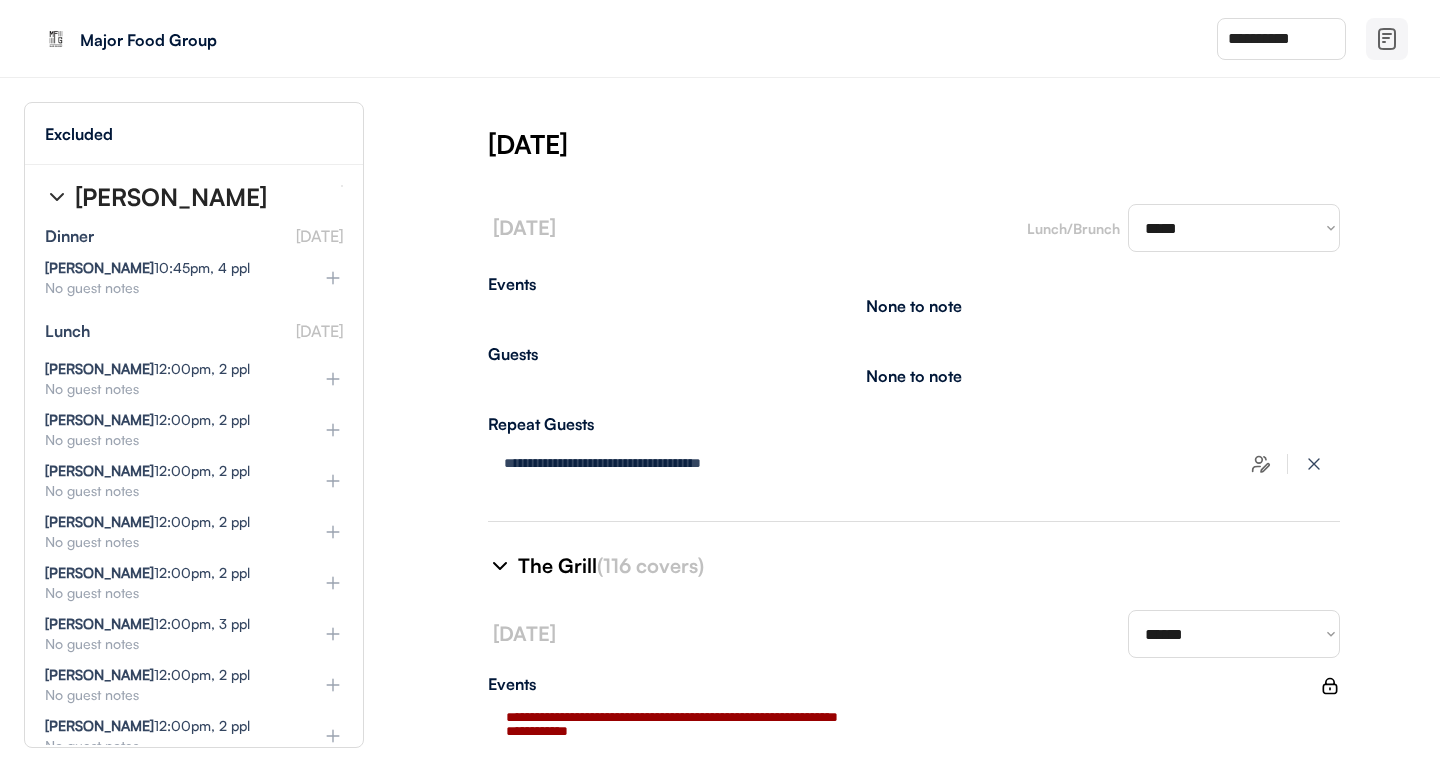 select on "********" 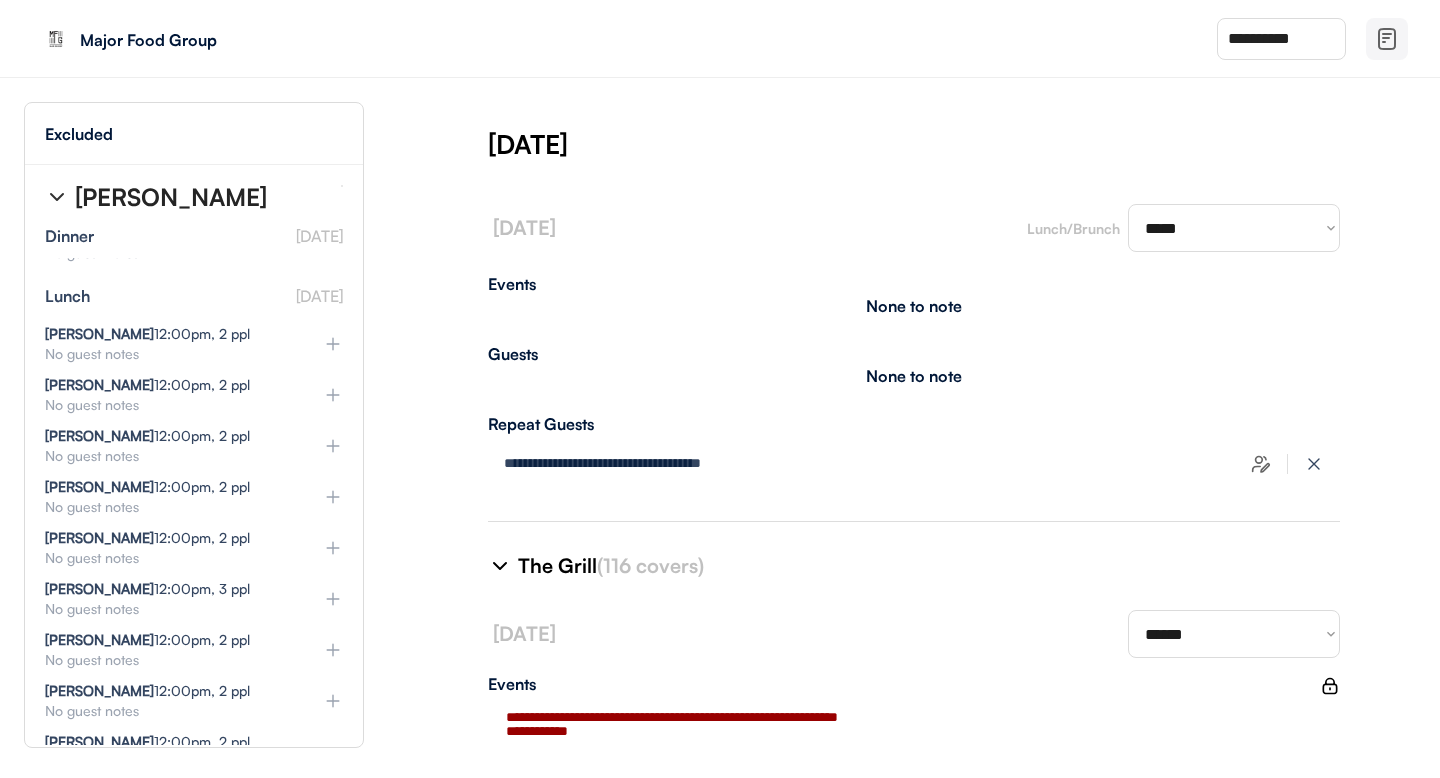 scroll, scrollTop: 8083, scrollLeft: 0, axis: vertical 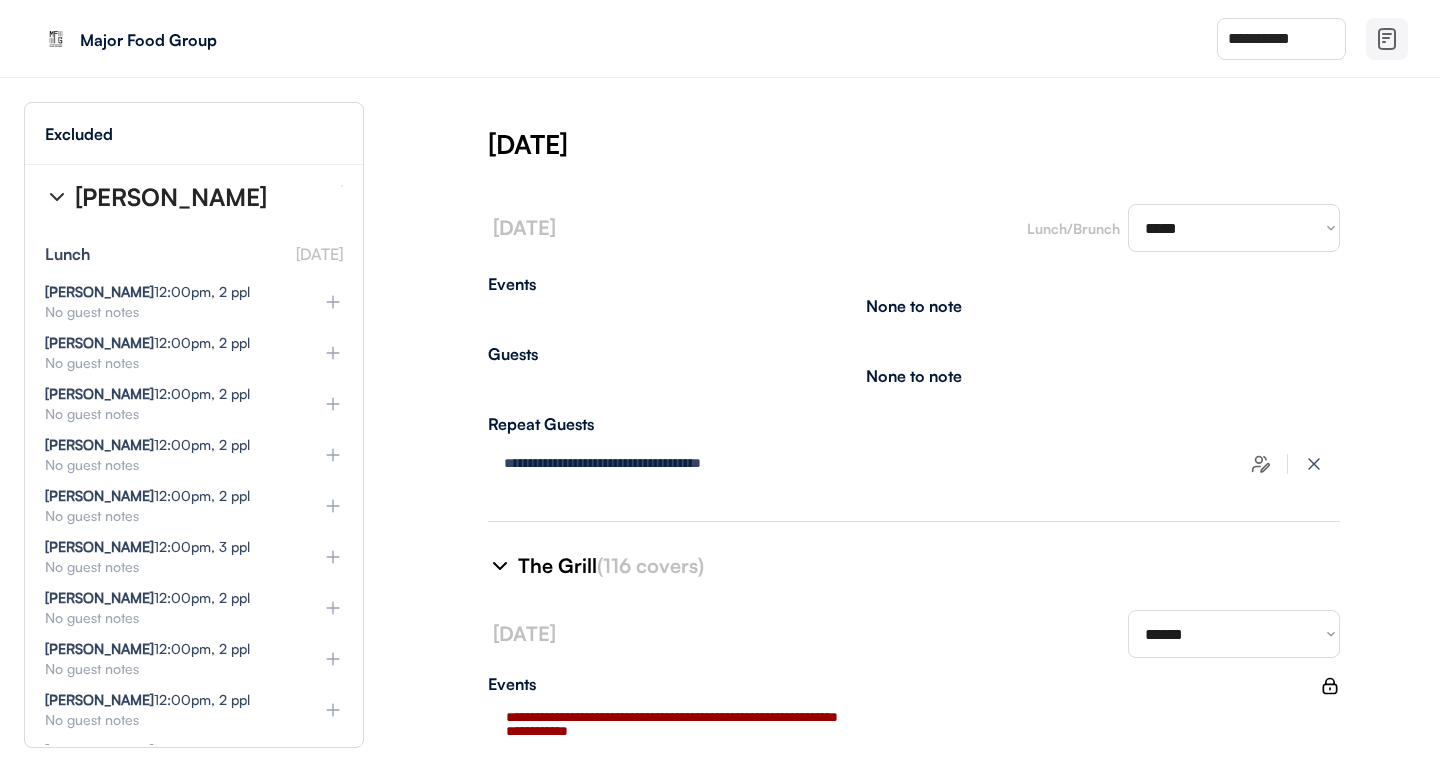select on "********" 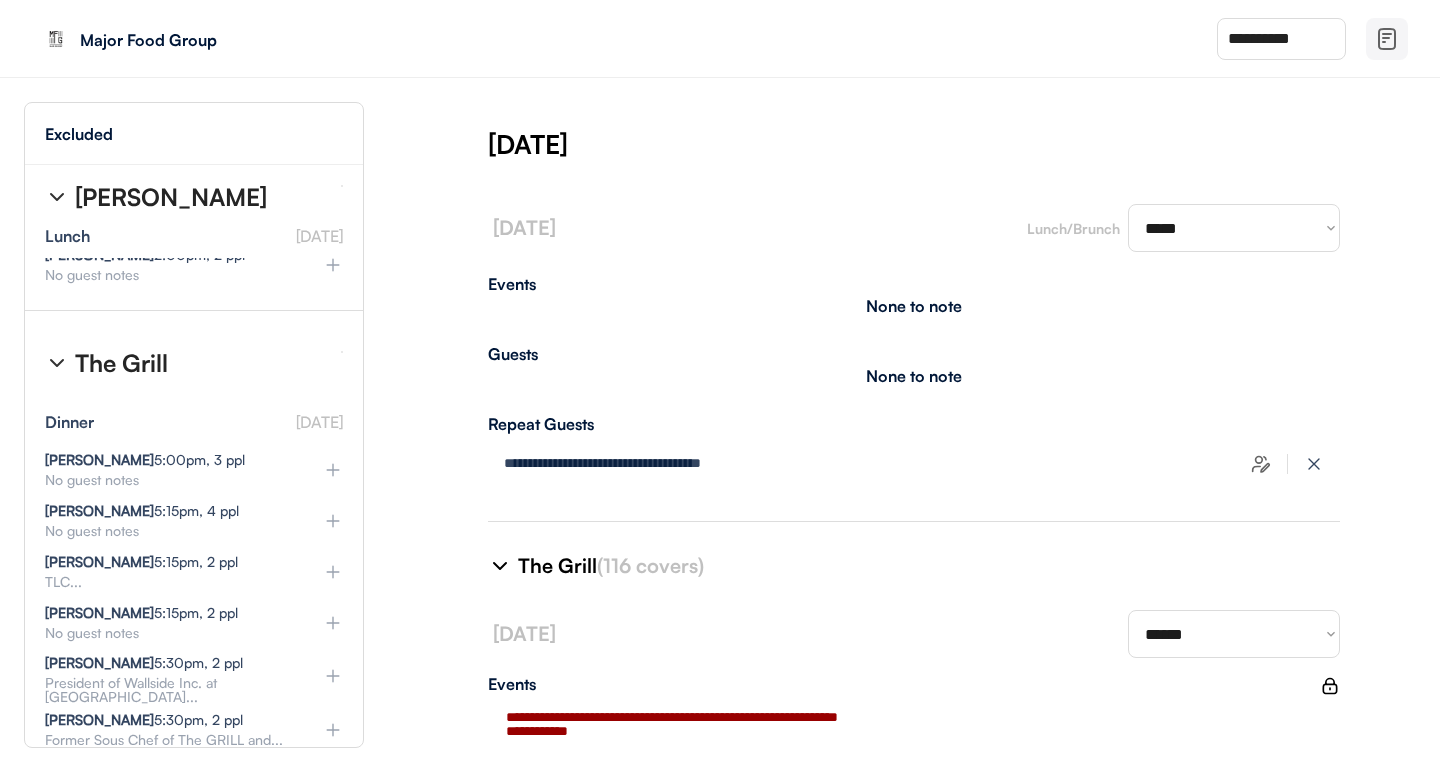 scroll, scrollTop: 9396, scrollLeft: 0, axis: vertical 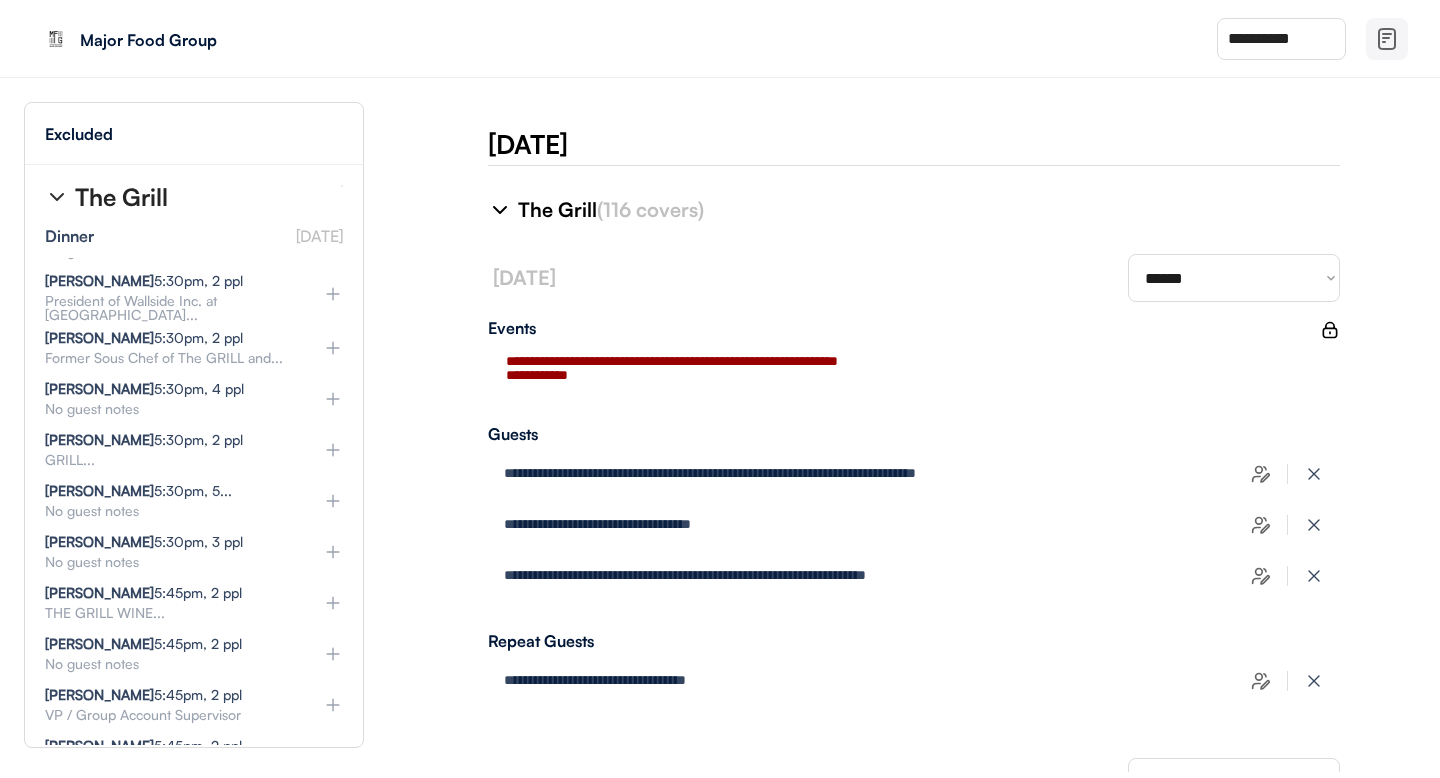 click 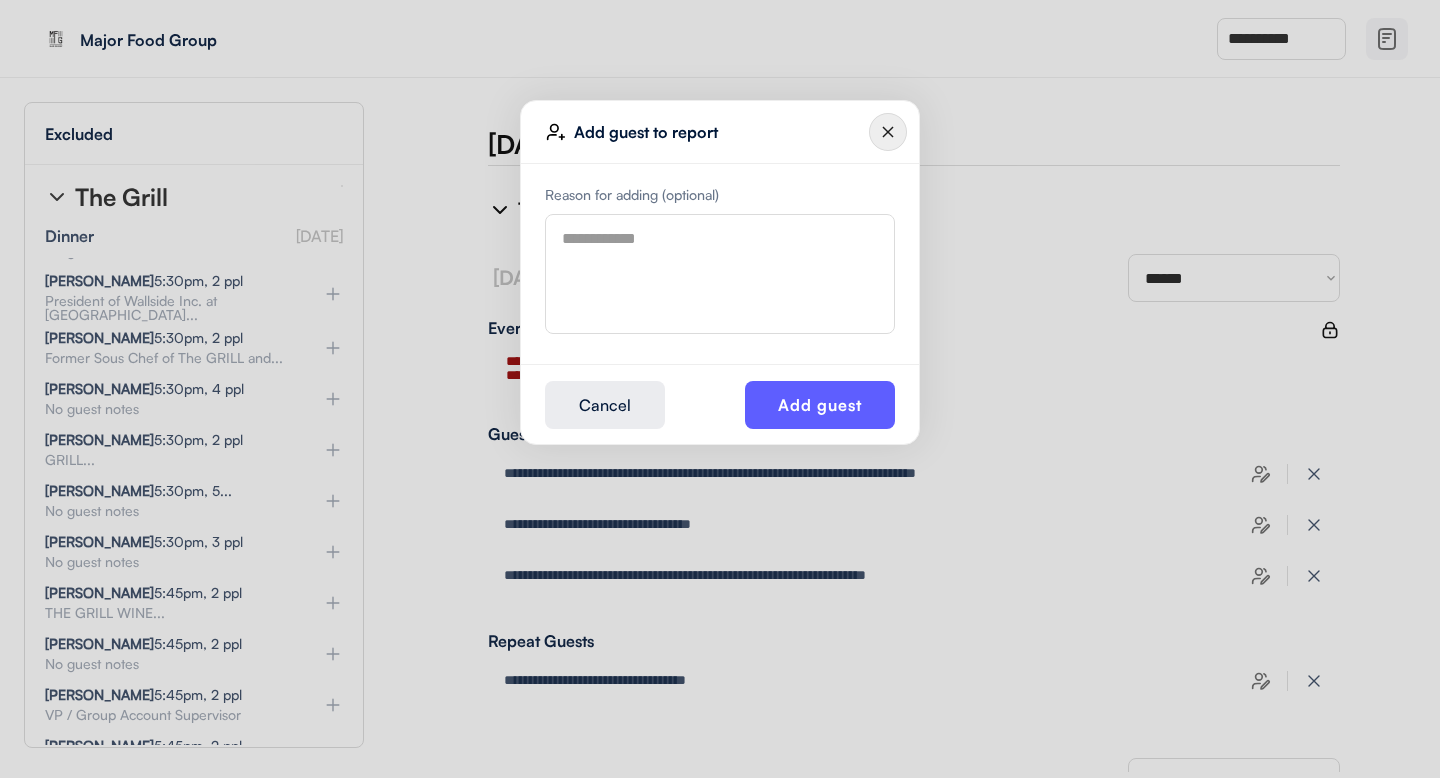 click at bounding box center [720, 274] 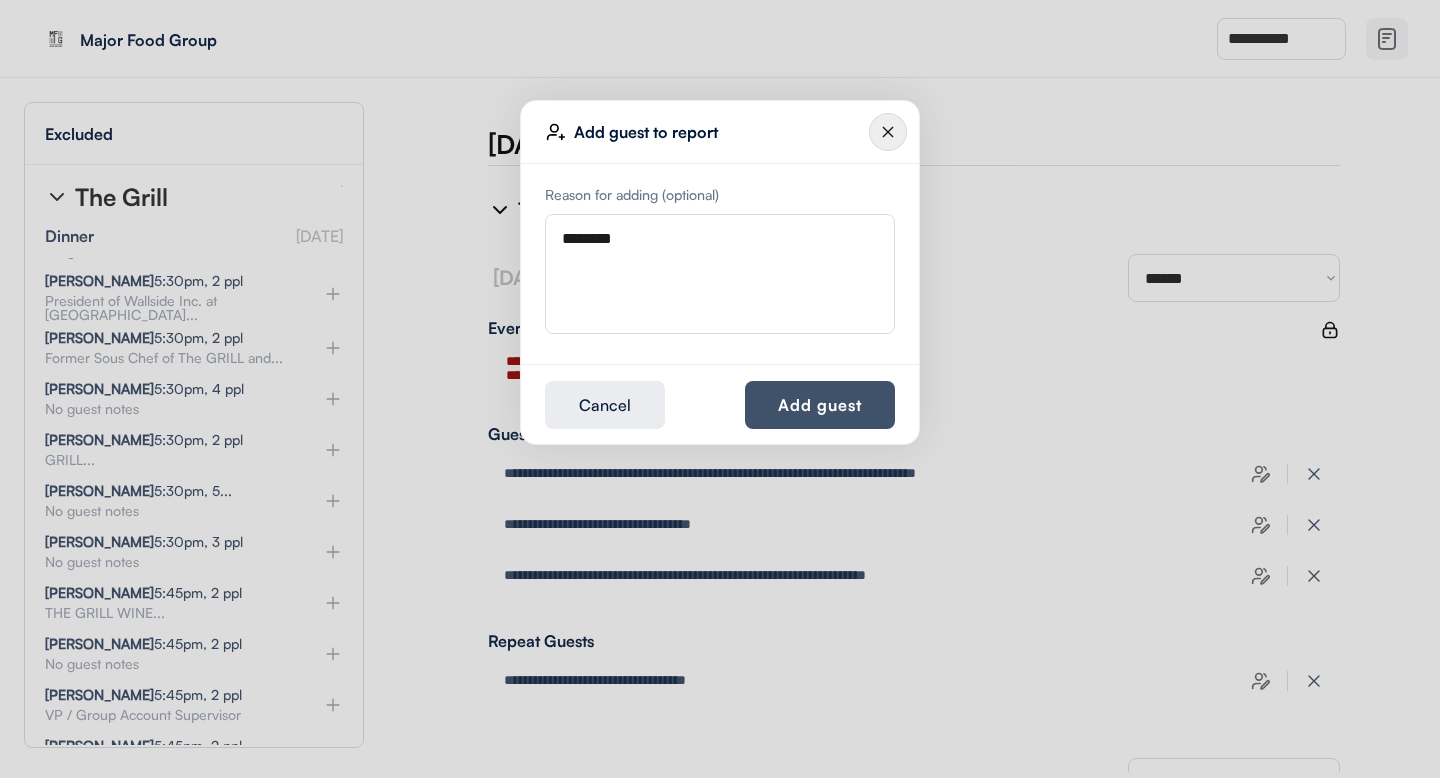 type on "********" 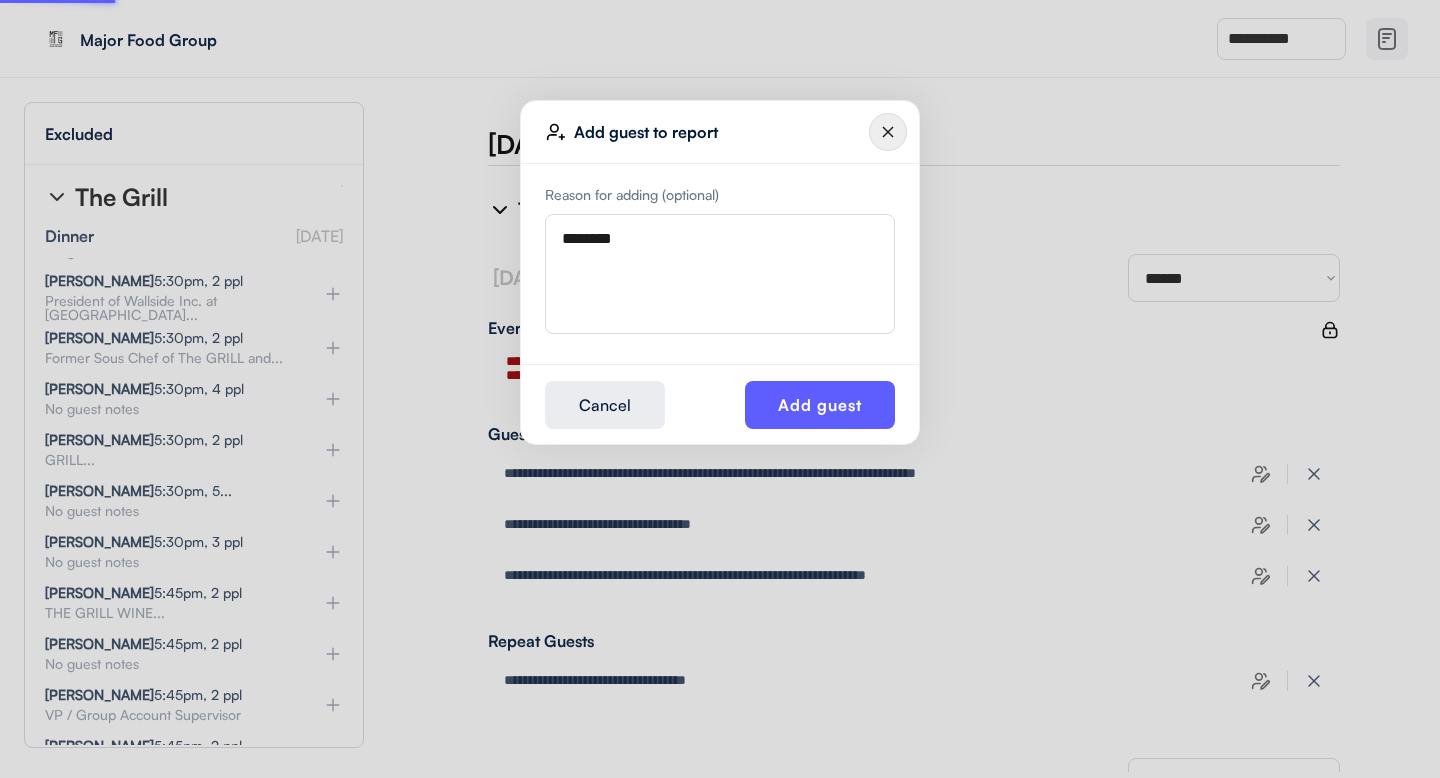 type 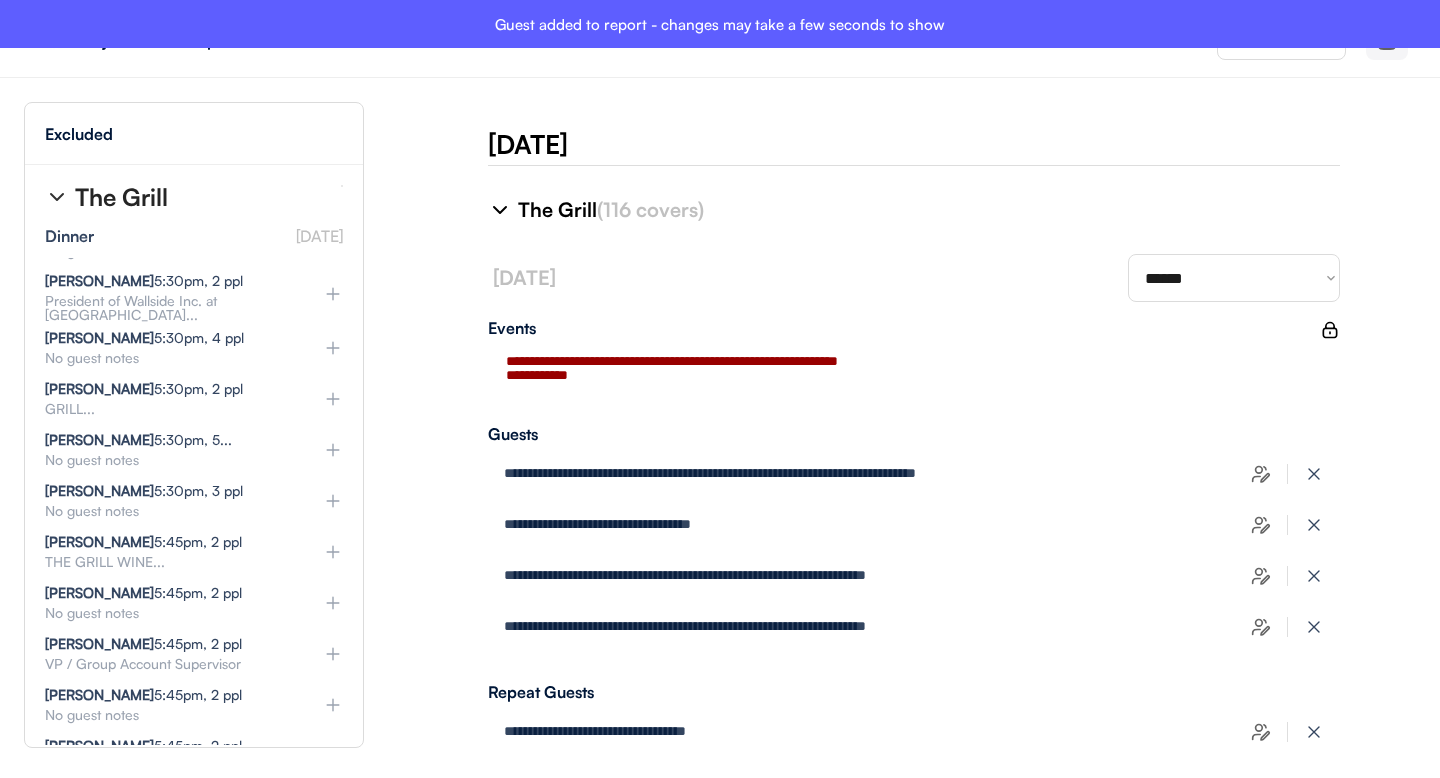type on "**********" 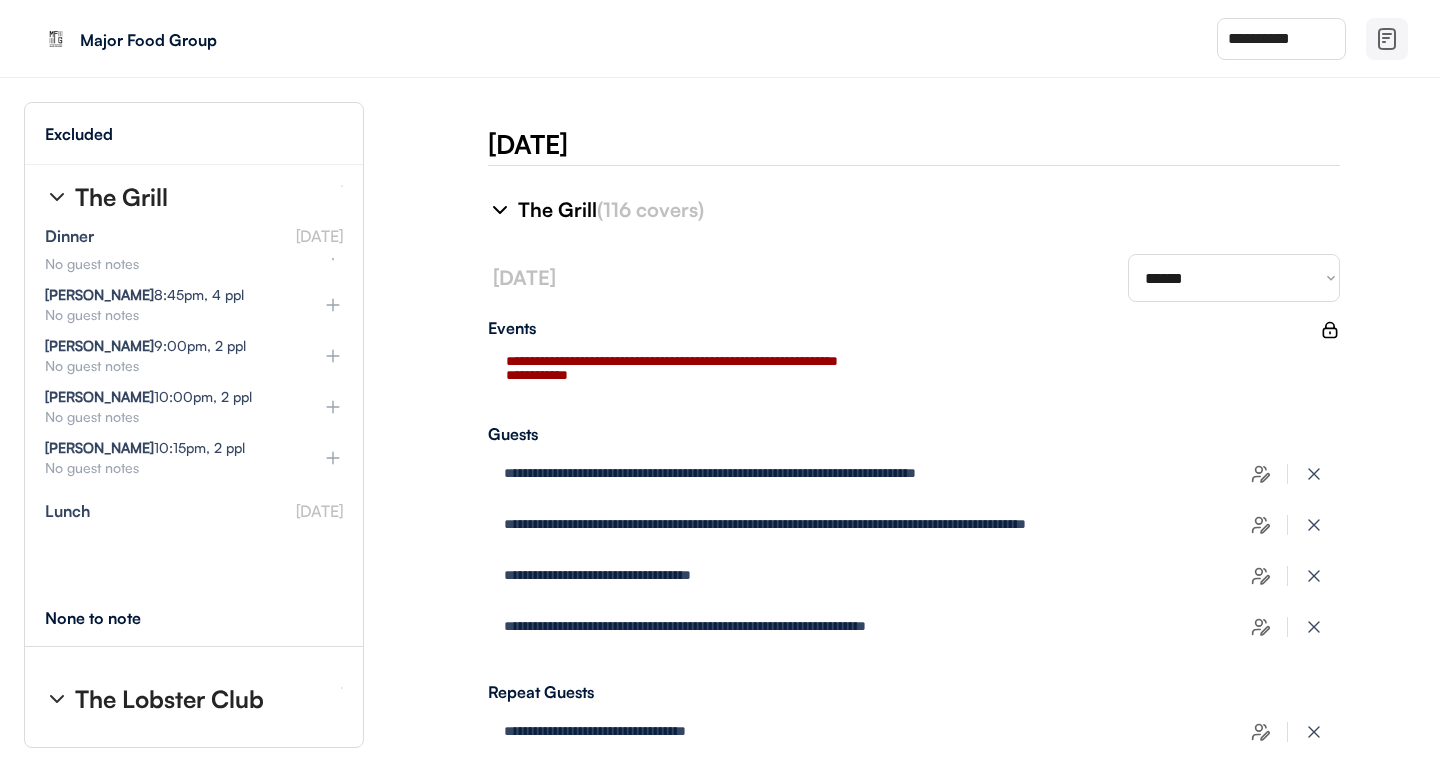 scroll, scrollTop: 11206, scrollLeft: 0, axis: vertical 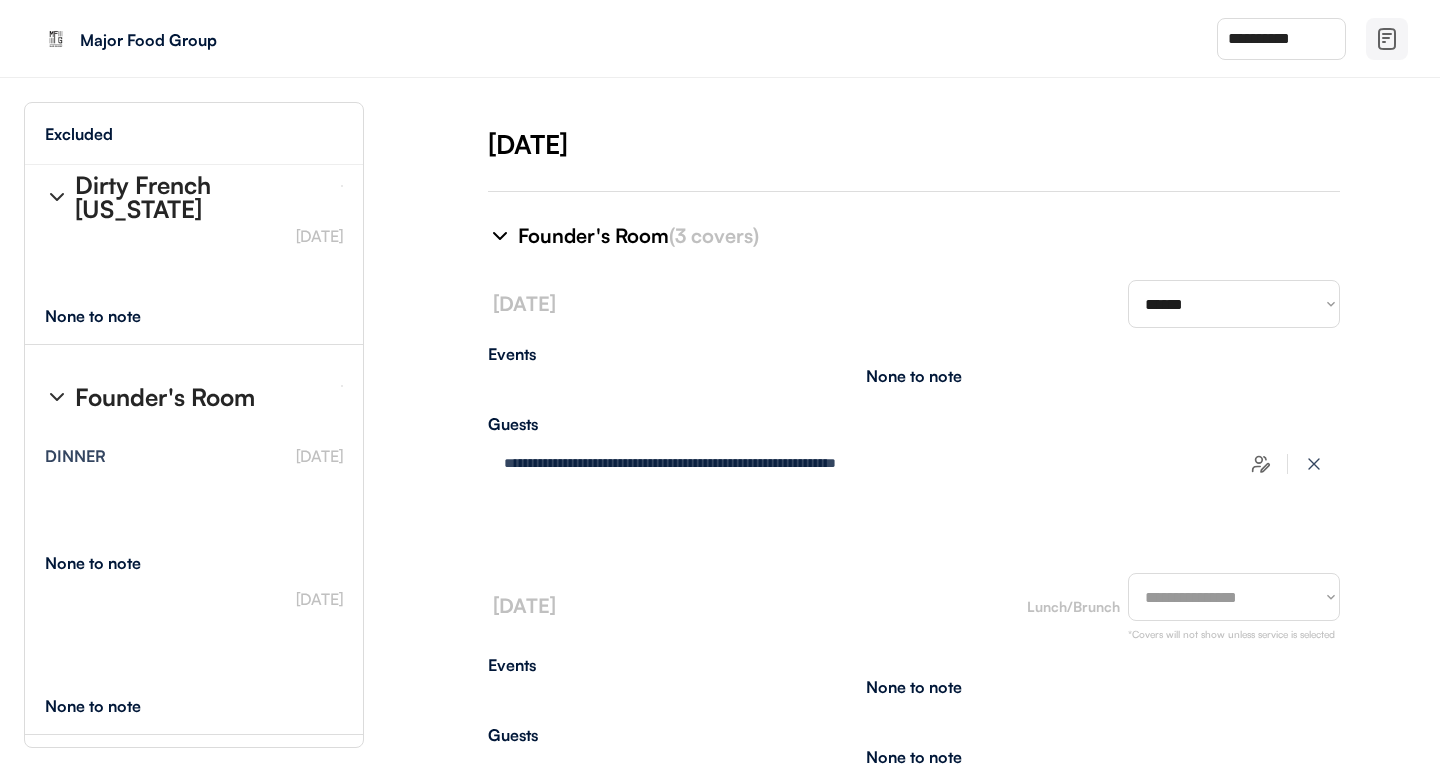 select on "********" 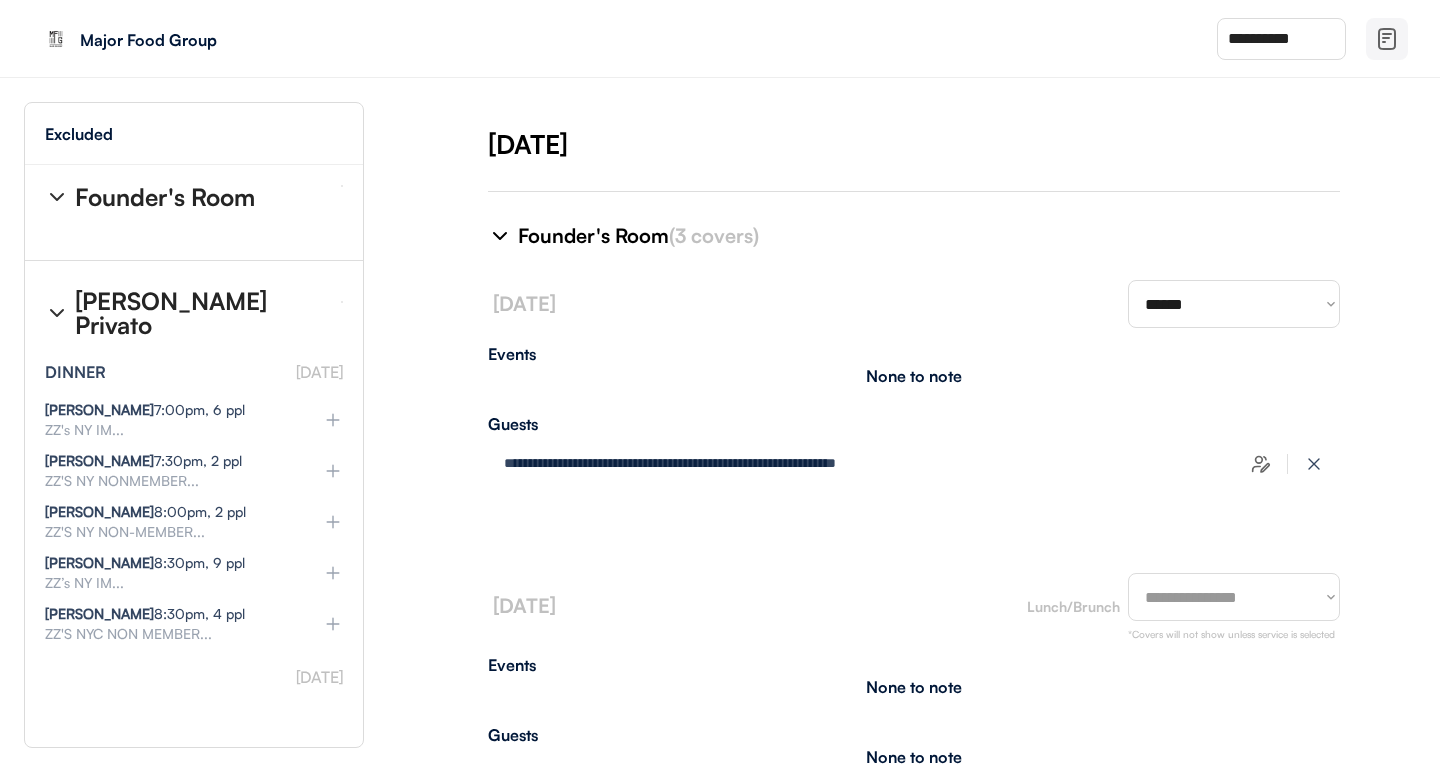 scroll, scrollTop: 13485, scrollLeft: 0, axis: vertical 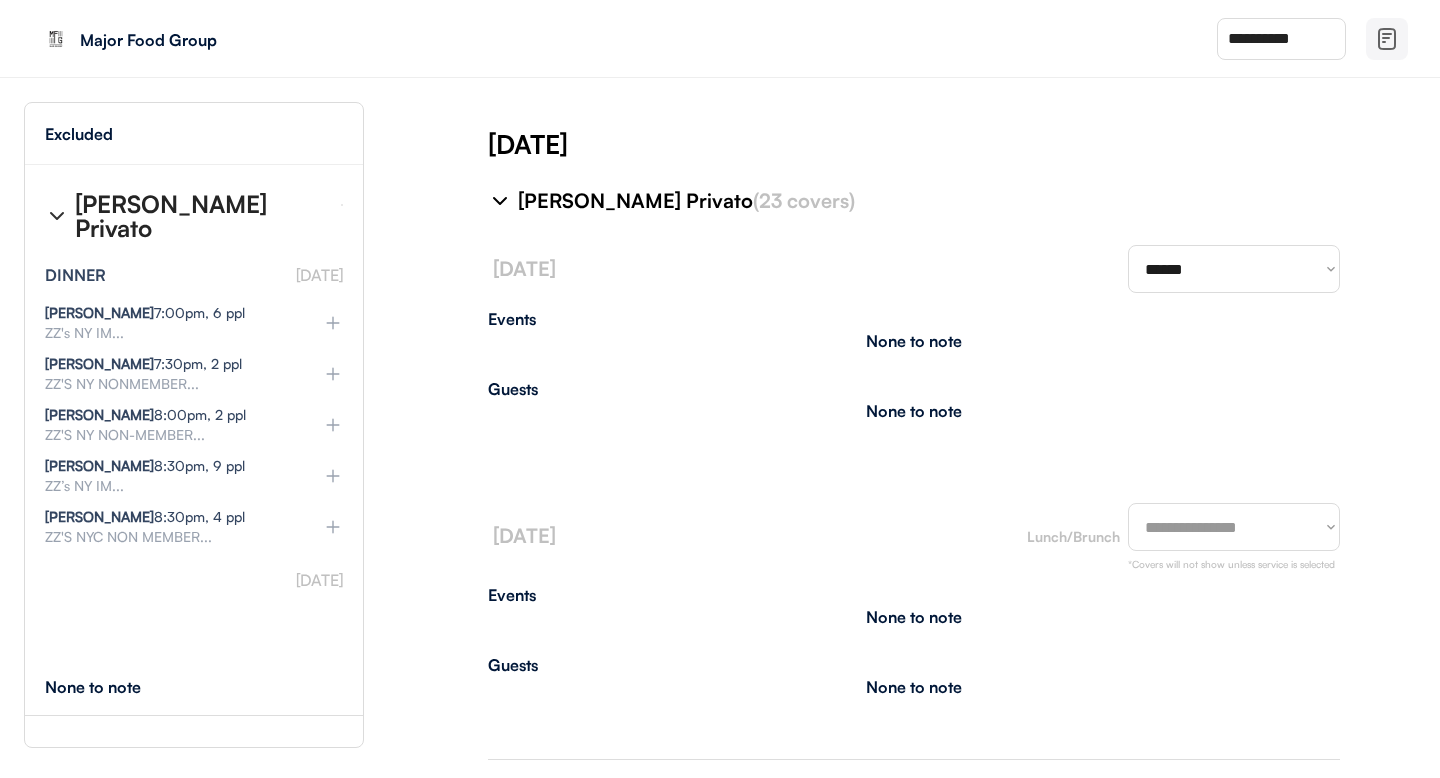 click 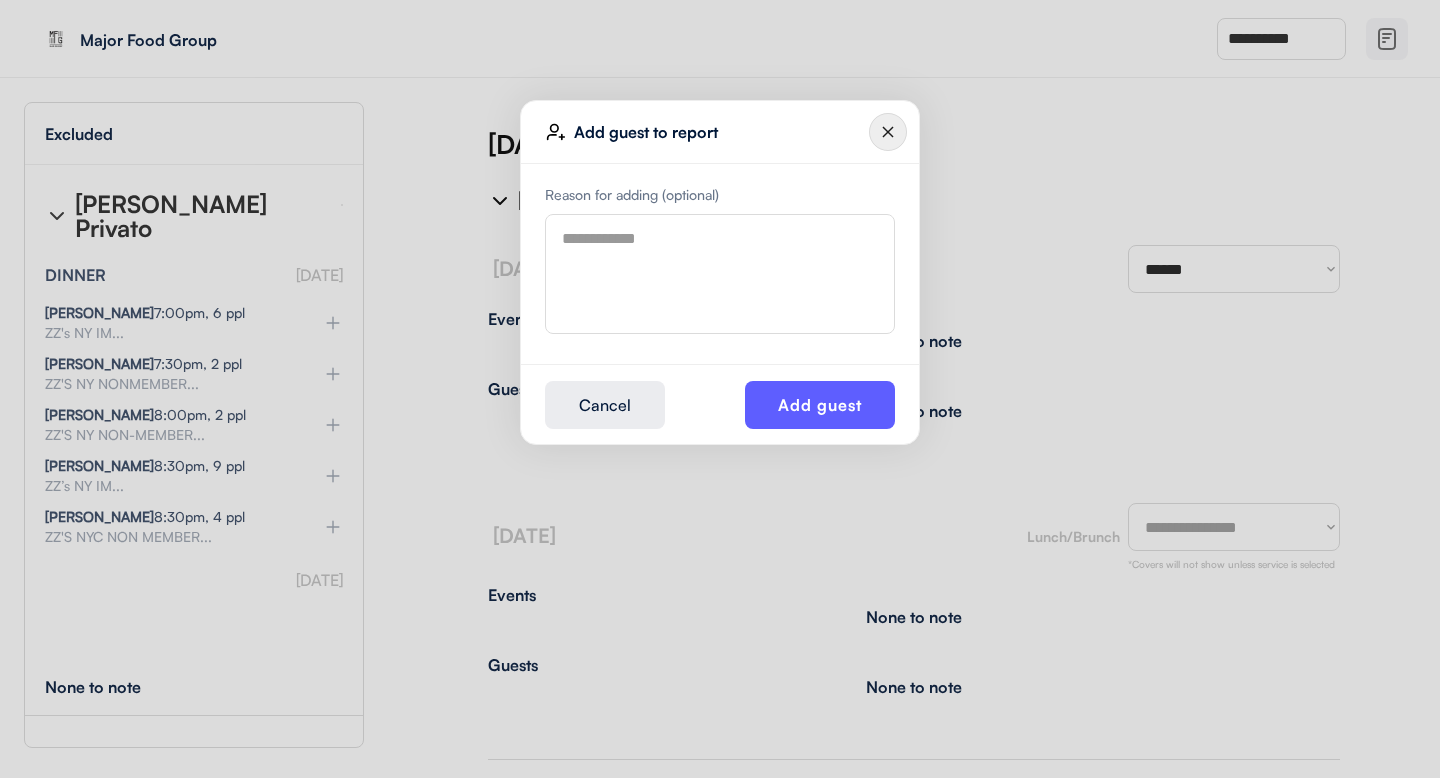 click at bounding box center [720, 274] 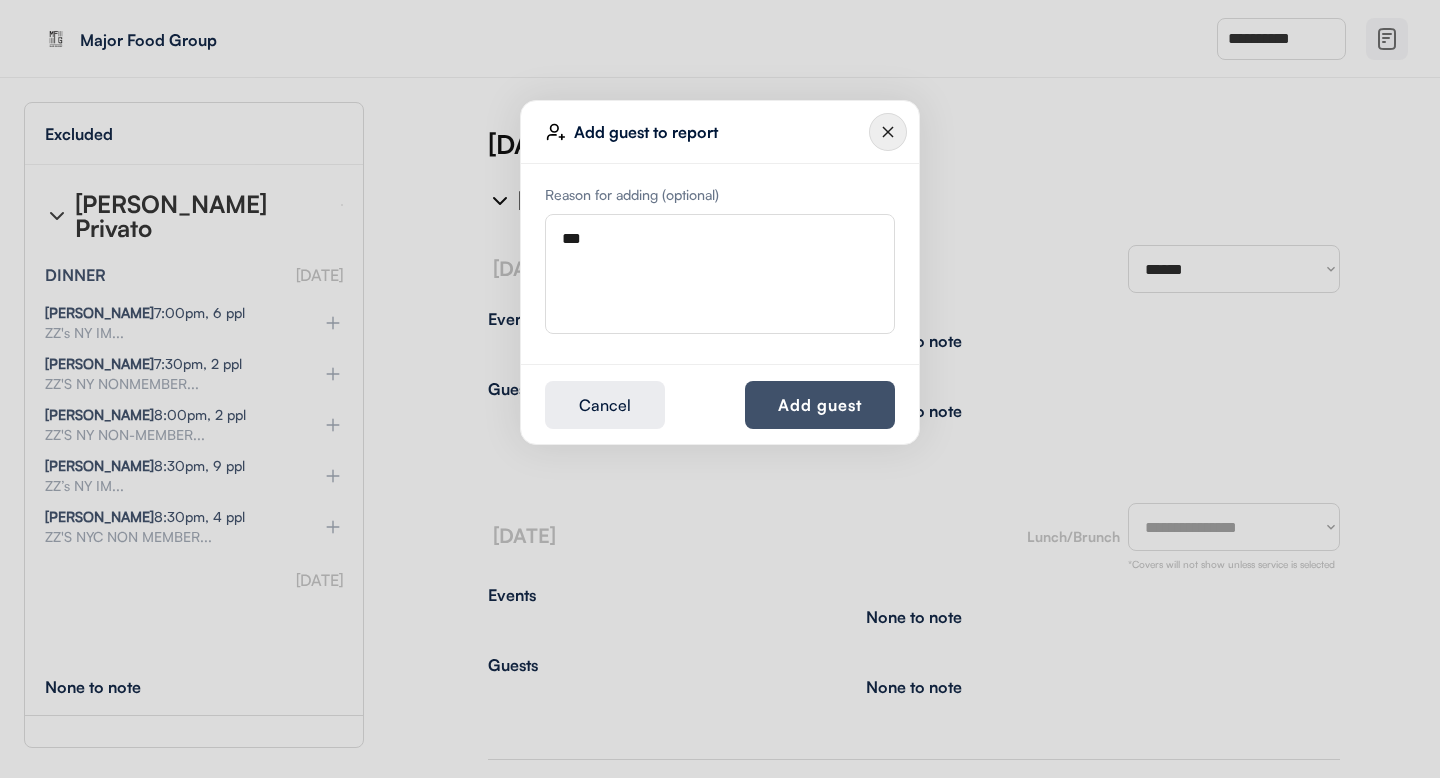 type on "***" 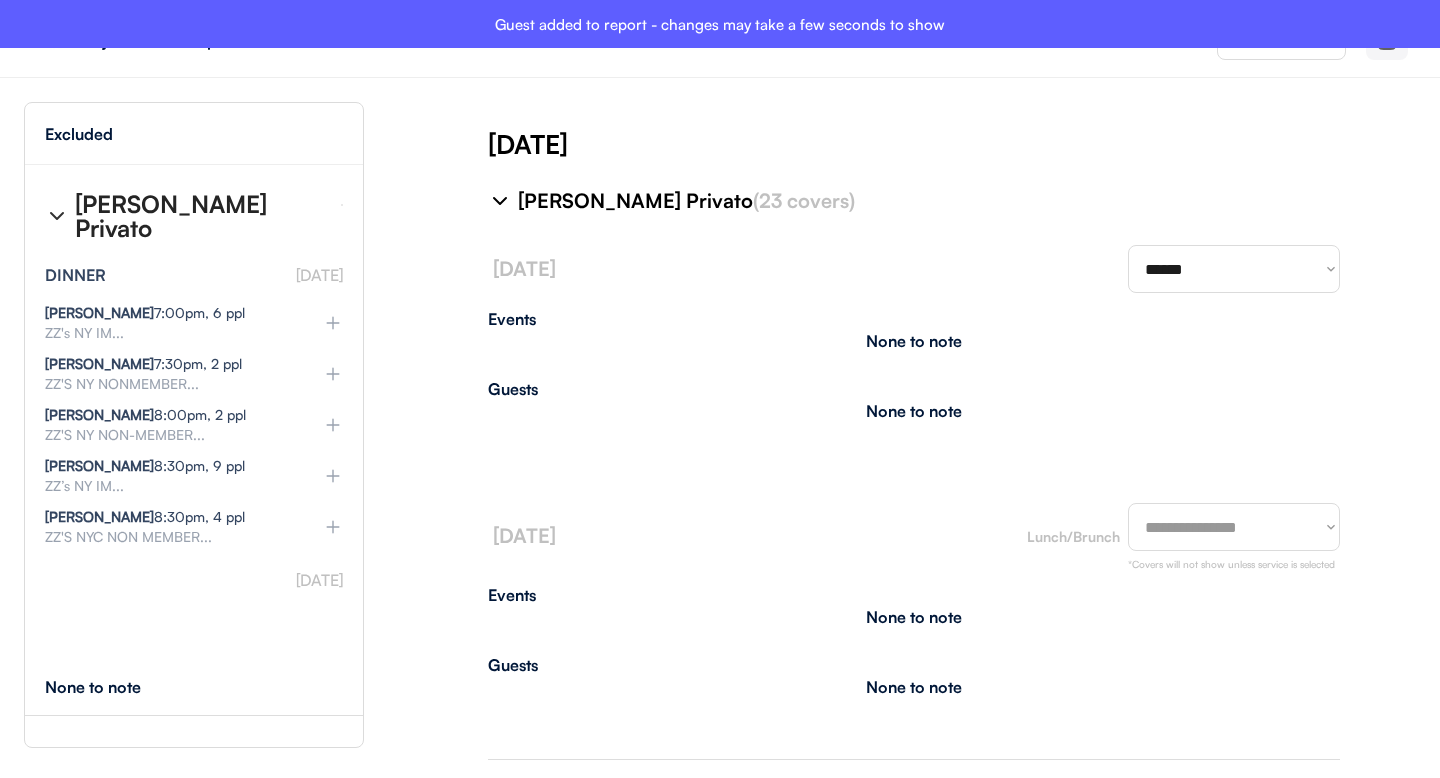 type on "**********" 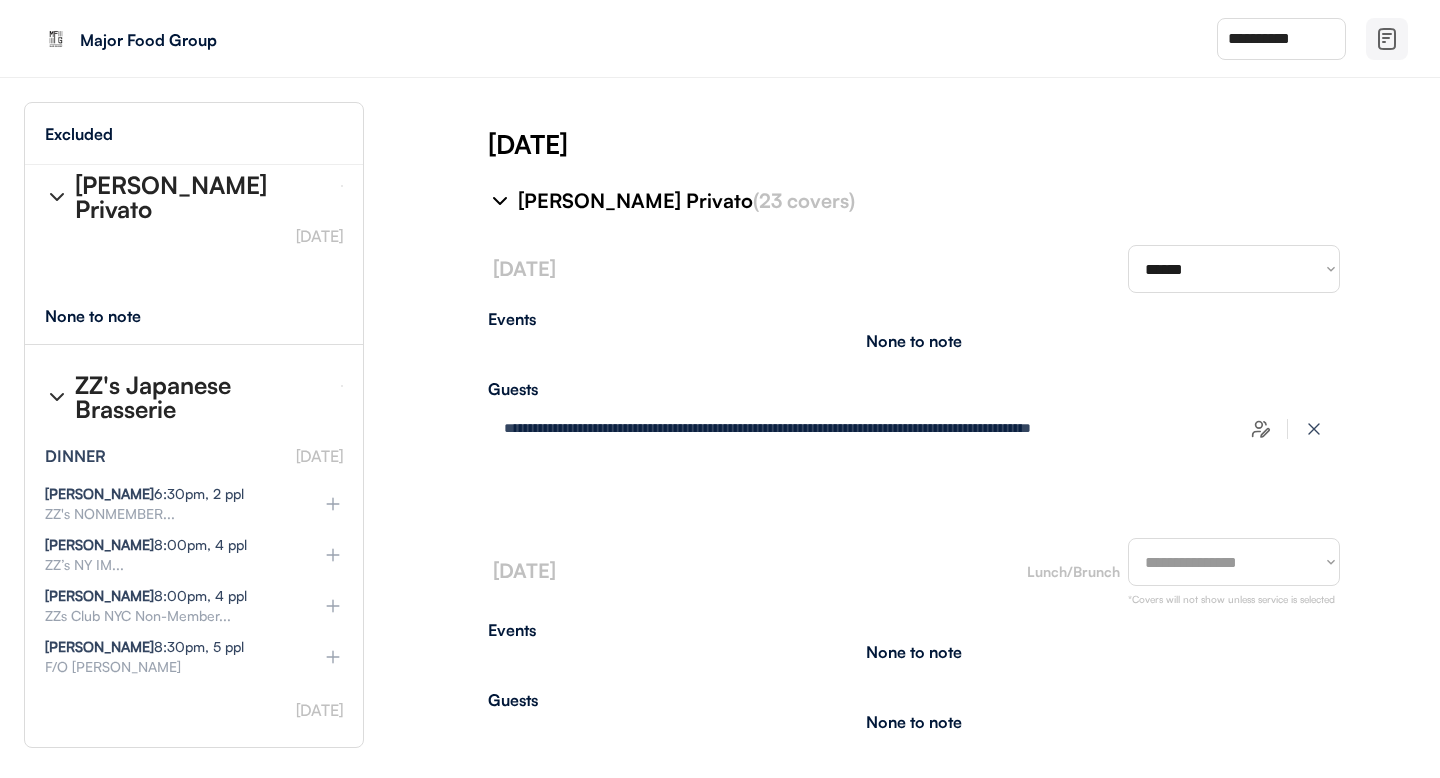 scroll, scrollTop: 13903, scrollLeft: 0, axis: vertical 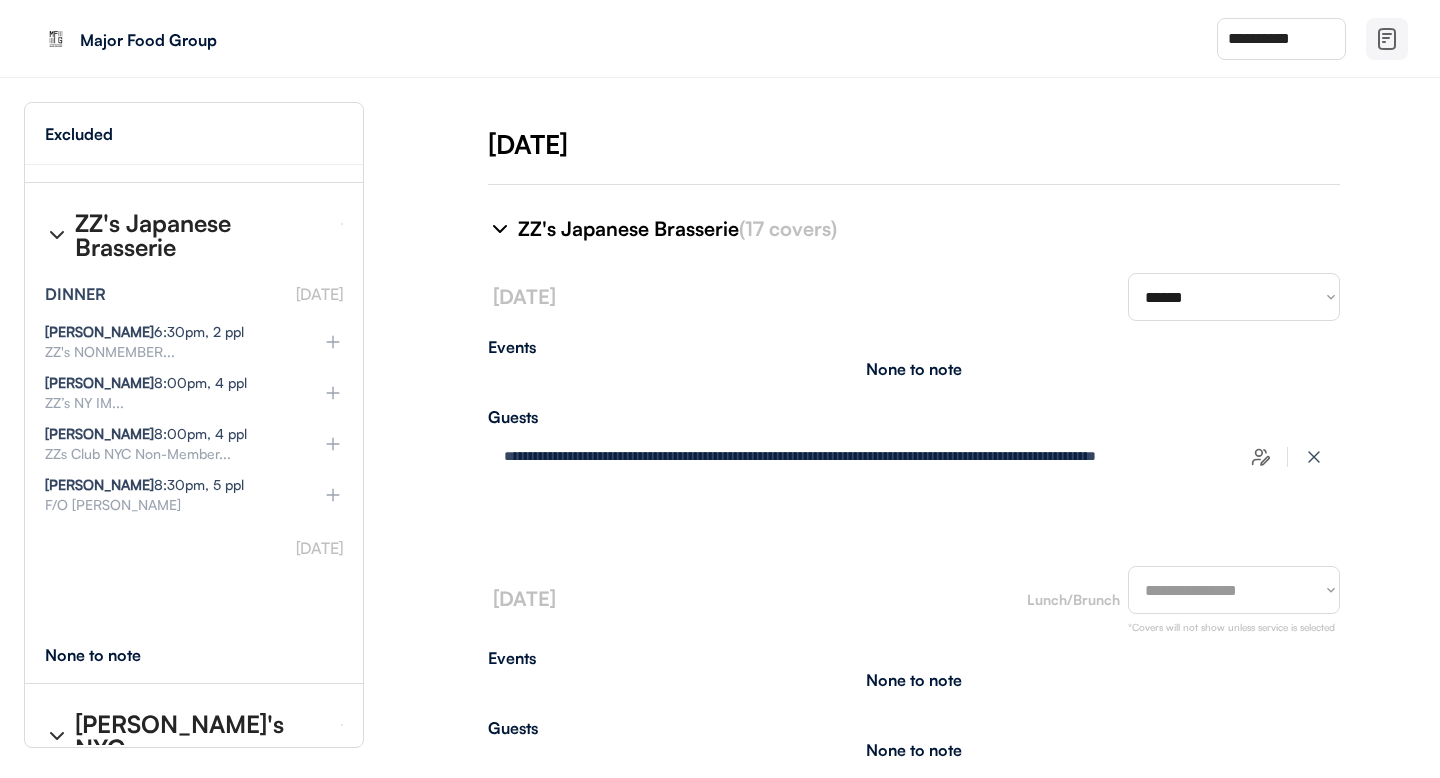 click 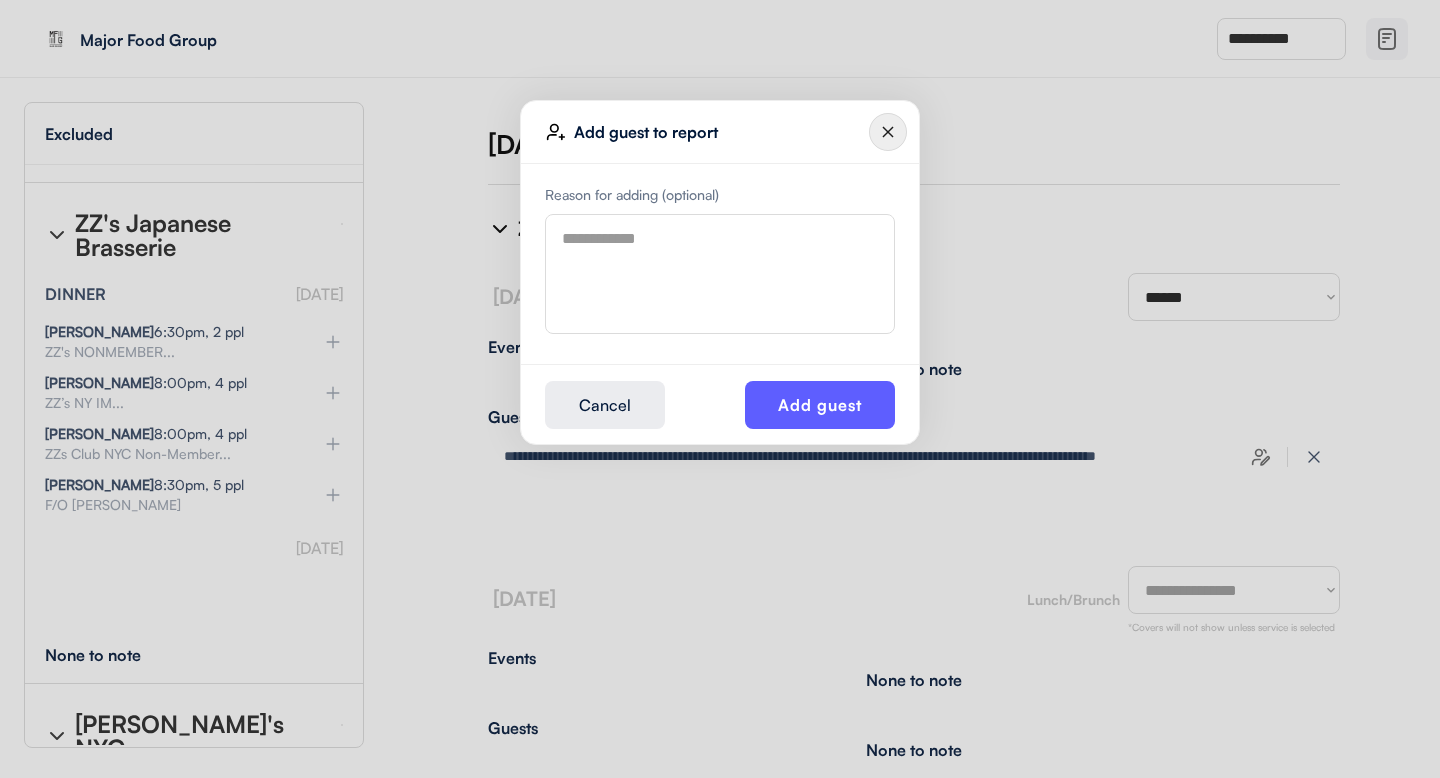 click at bounding box center (720, 274) 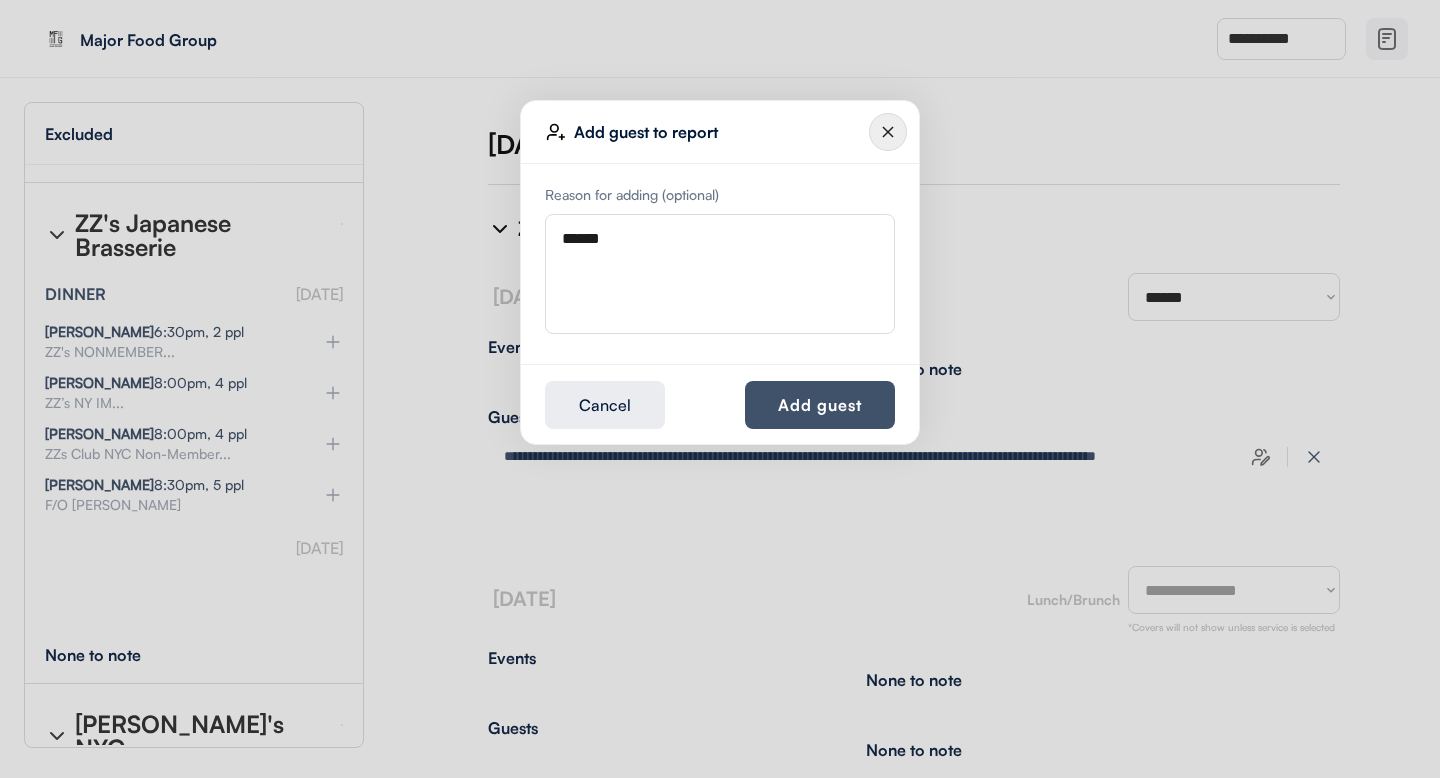 type on "******" 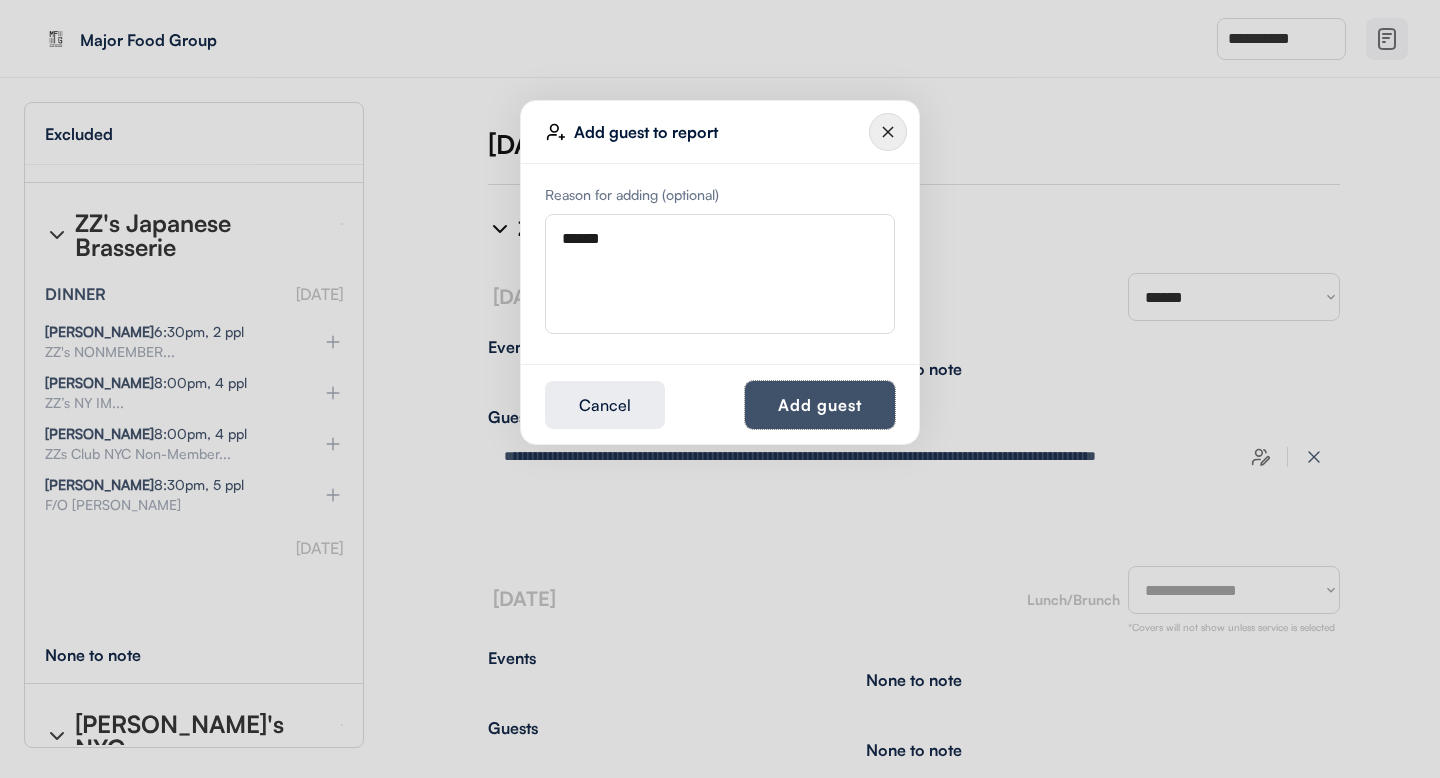 click on "Add guest" at bounding box center [820, 405] 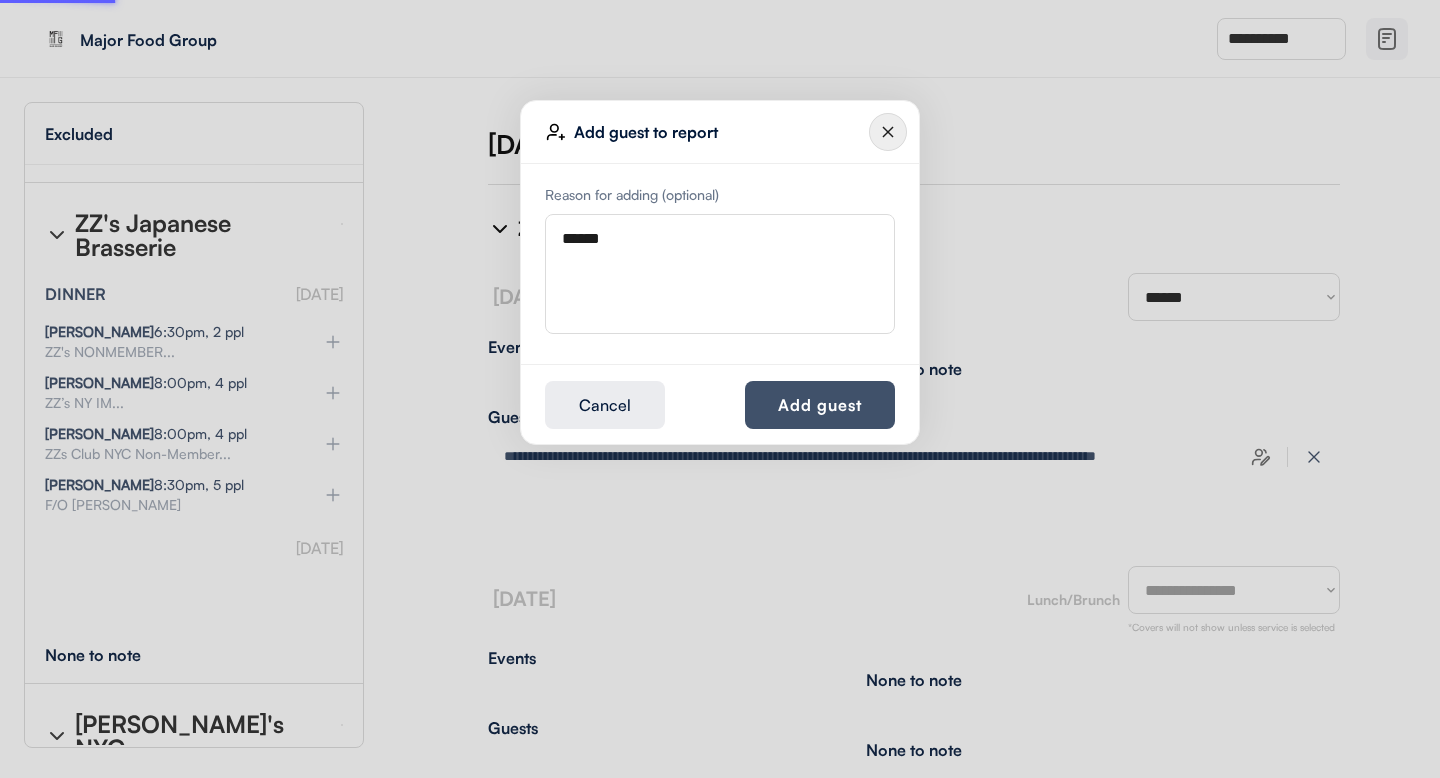 type 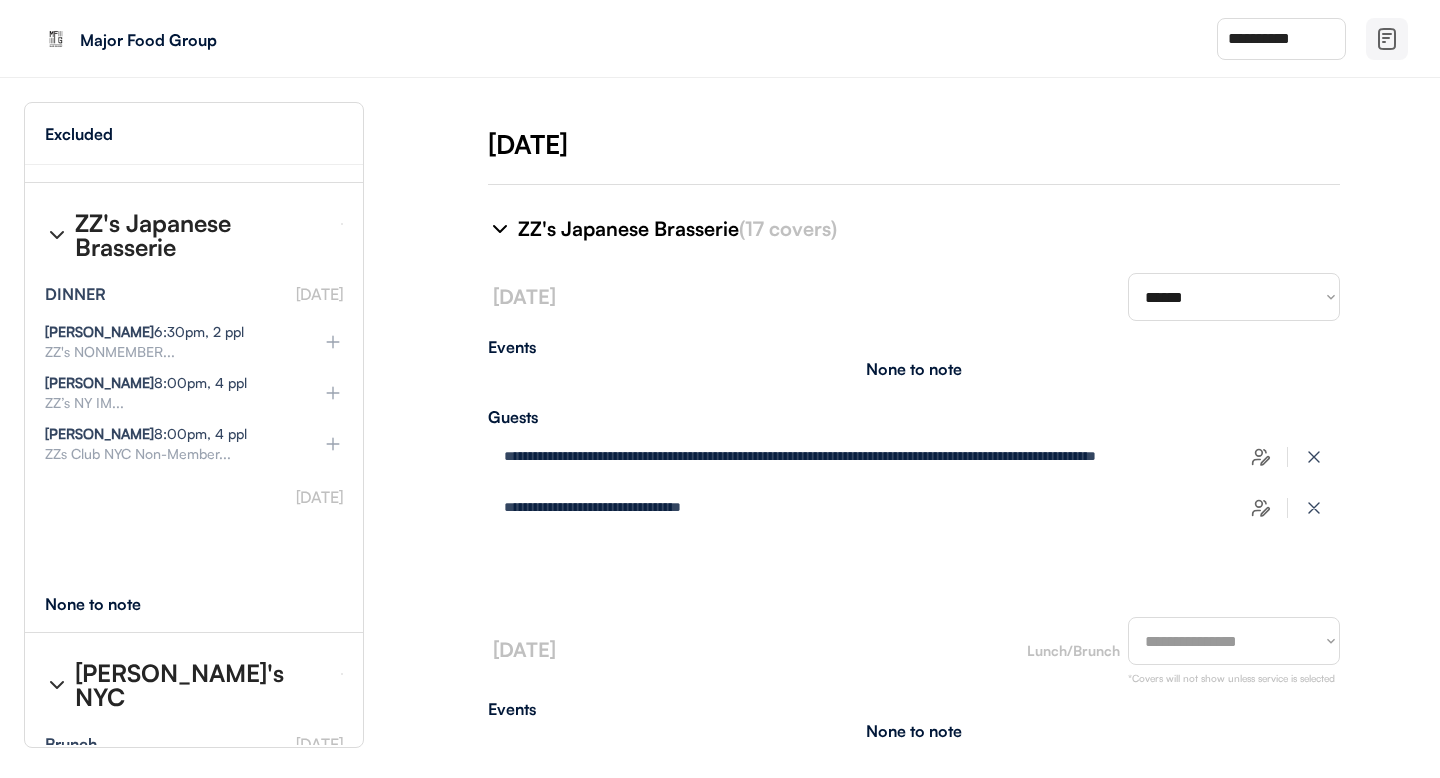 scroll, scrollTop: 6041, scrollLeft: 0, axis: vertical 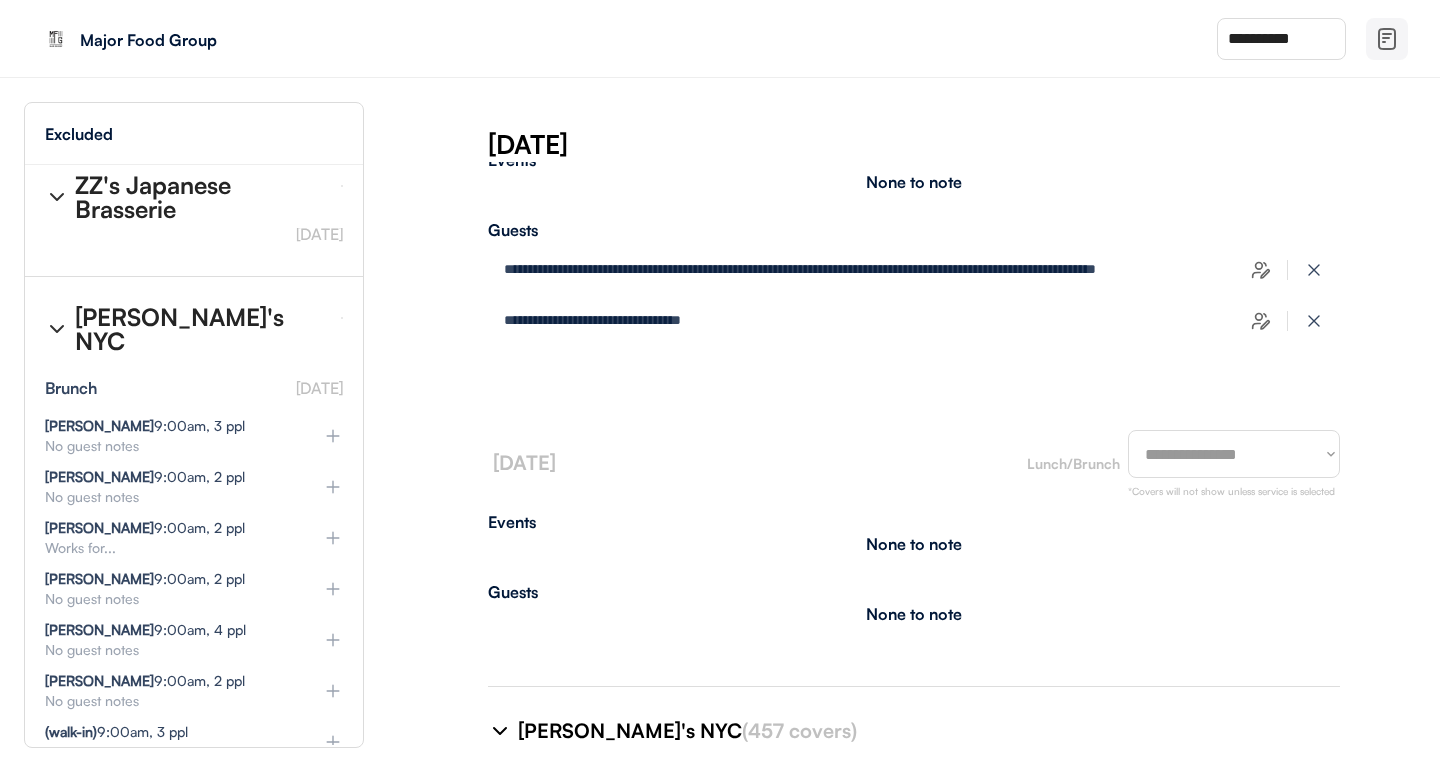 type on "**********" 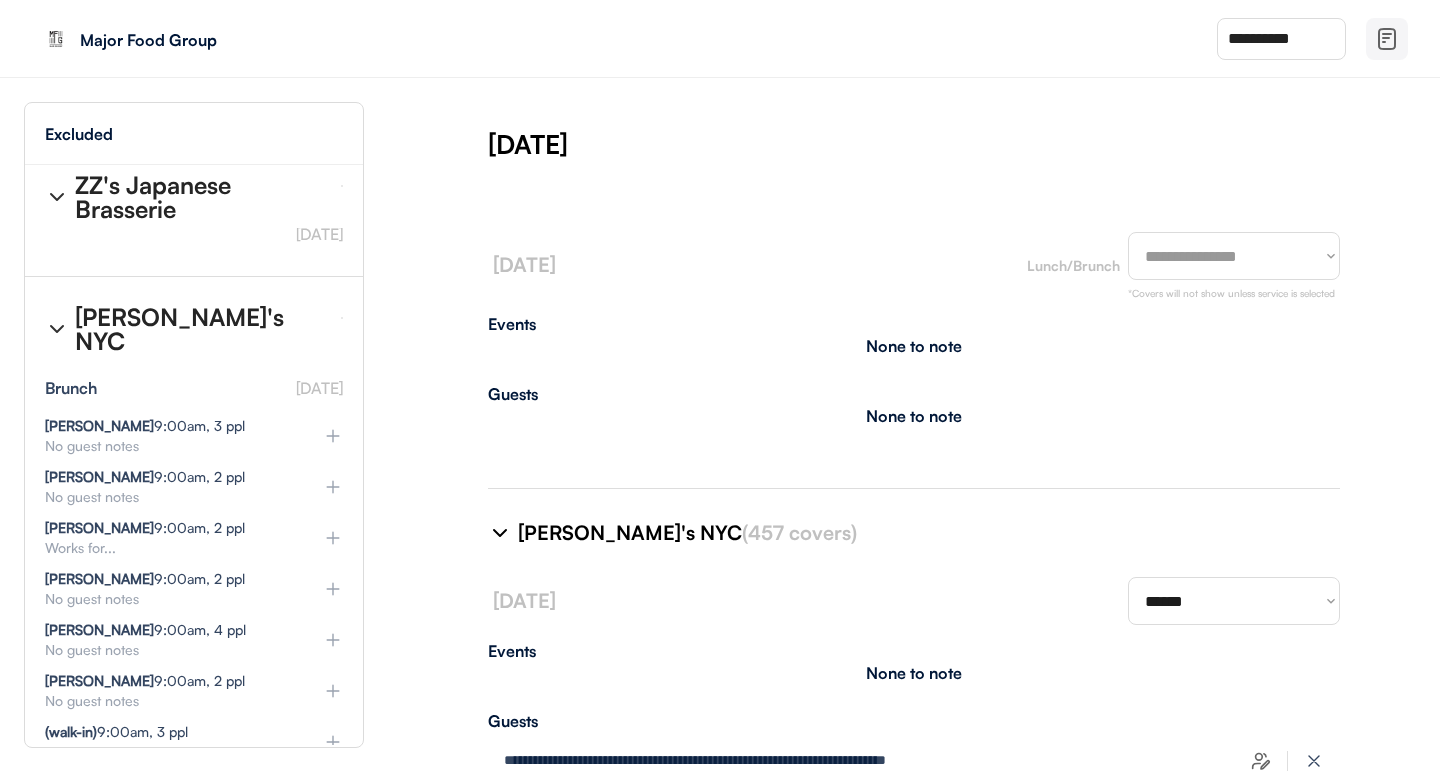 select on "********" 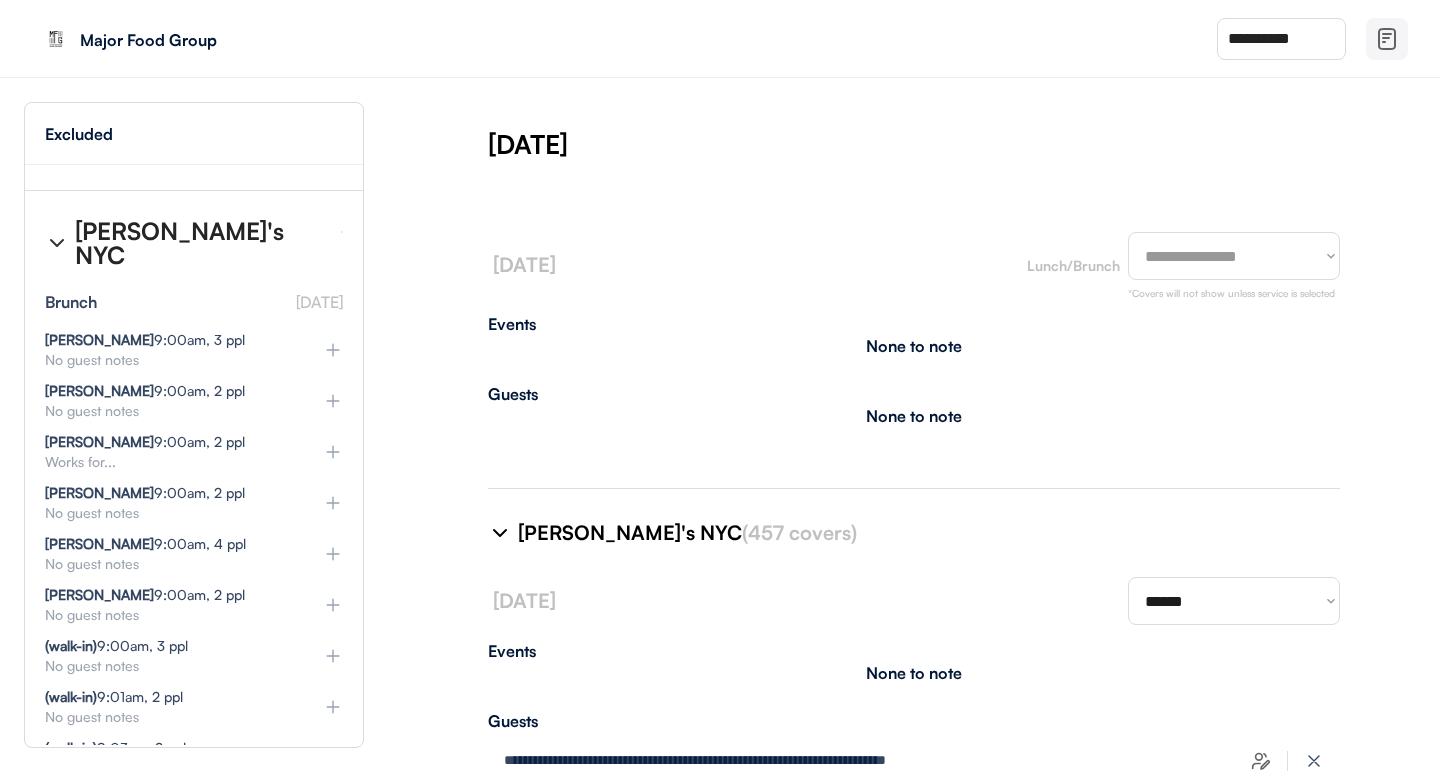 scroll, scrollTop: 14505, scrollLeft: 0, axis: vertical 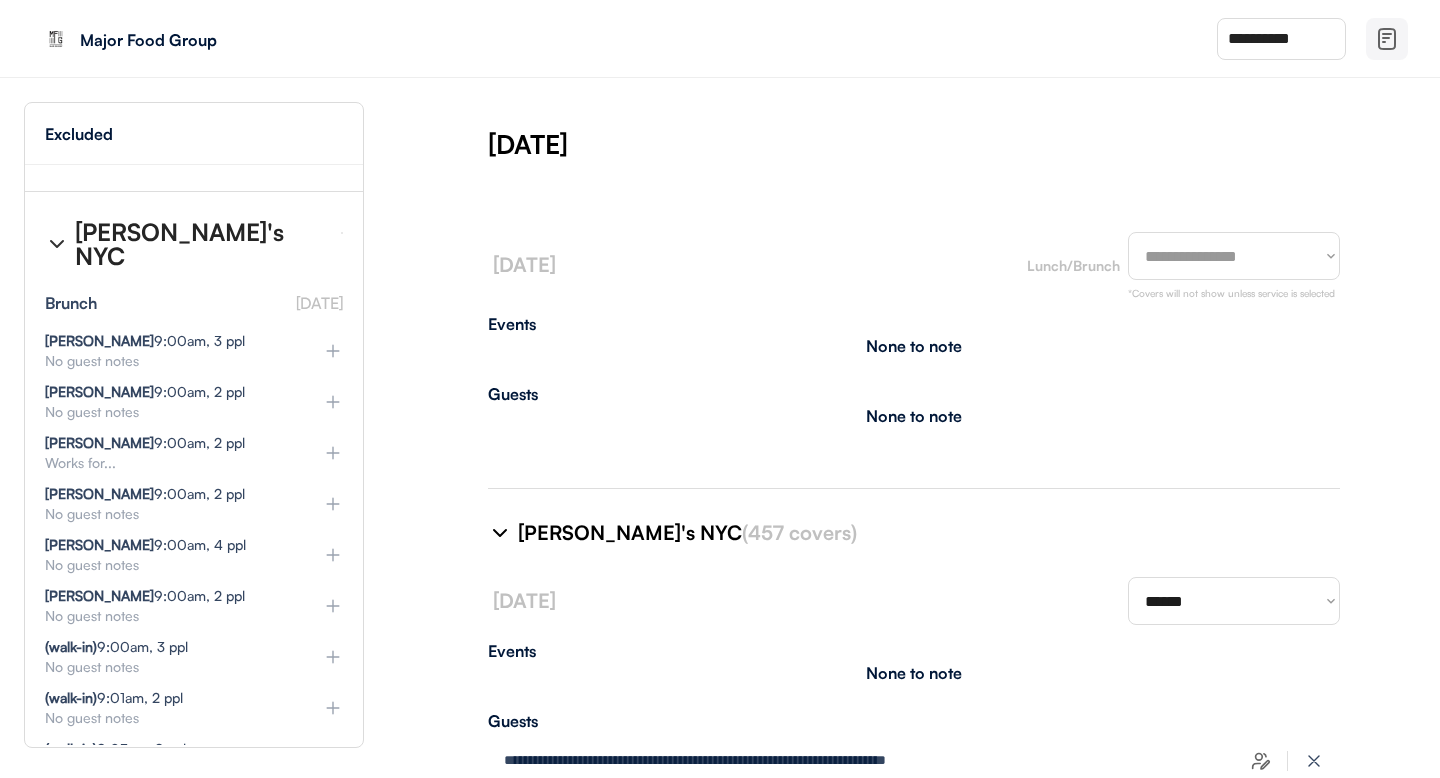 select on "********" 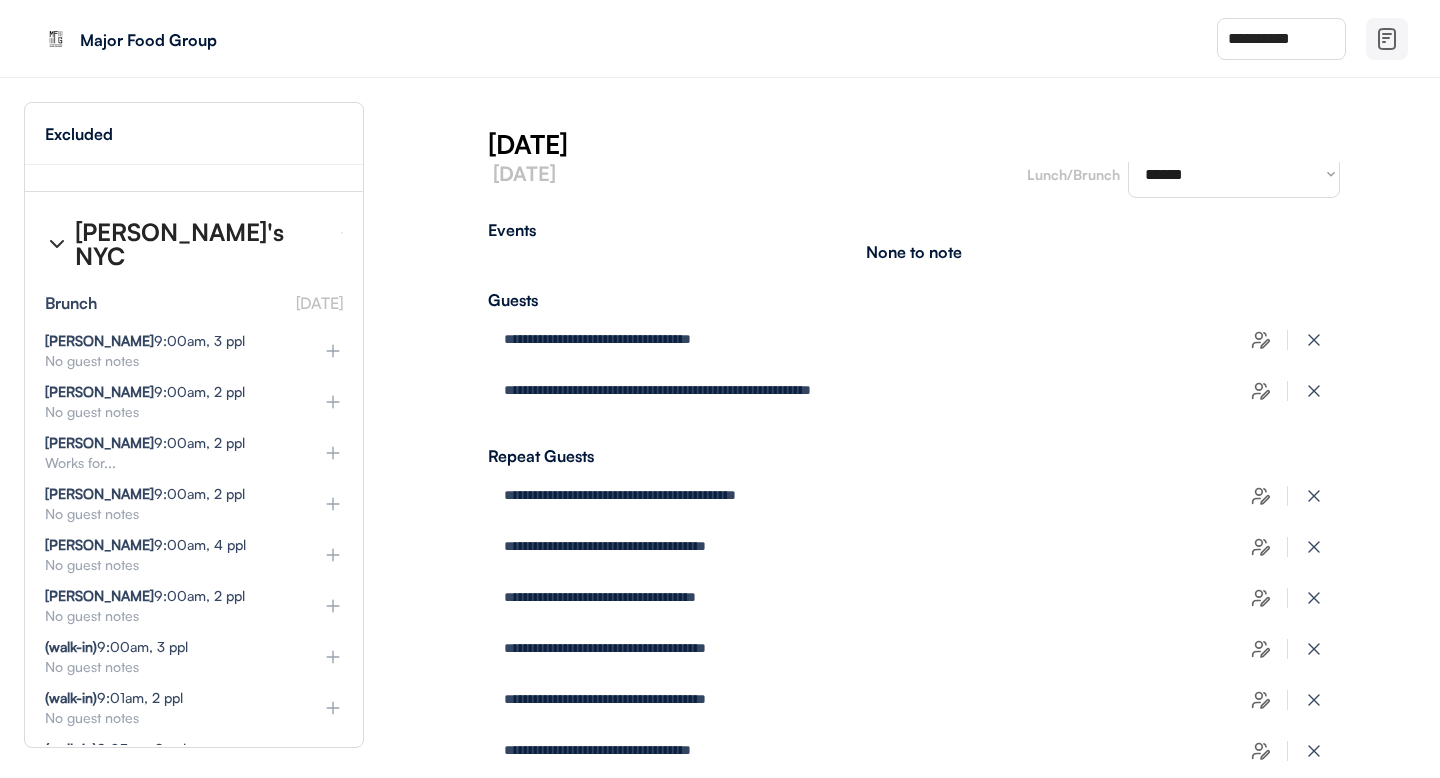 scroll, scrollTop: 7294, scrollLeft: 0, axis: vertical 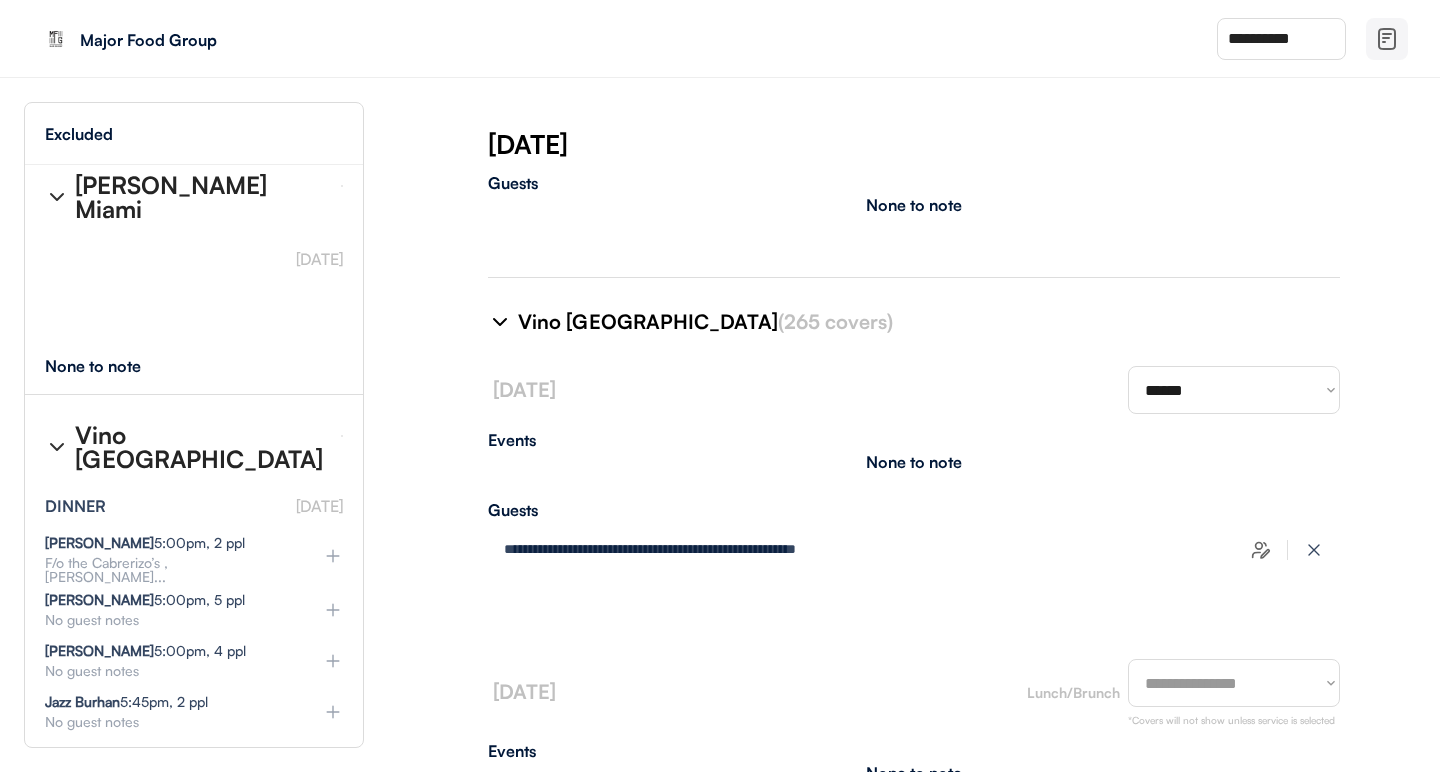 type on "**********" 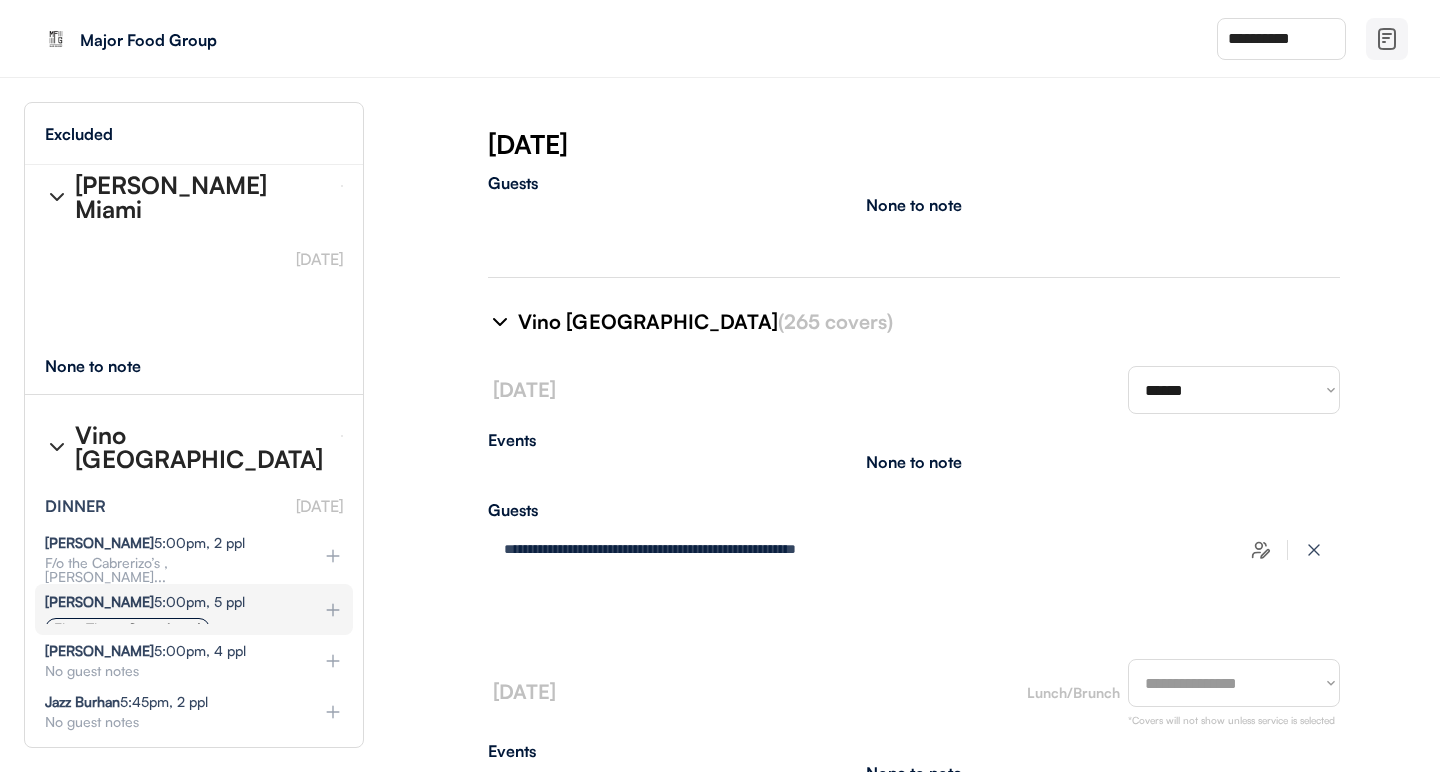 scroll, scrollTop: 37541, scrollLeft: 0, axis: vertical 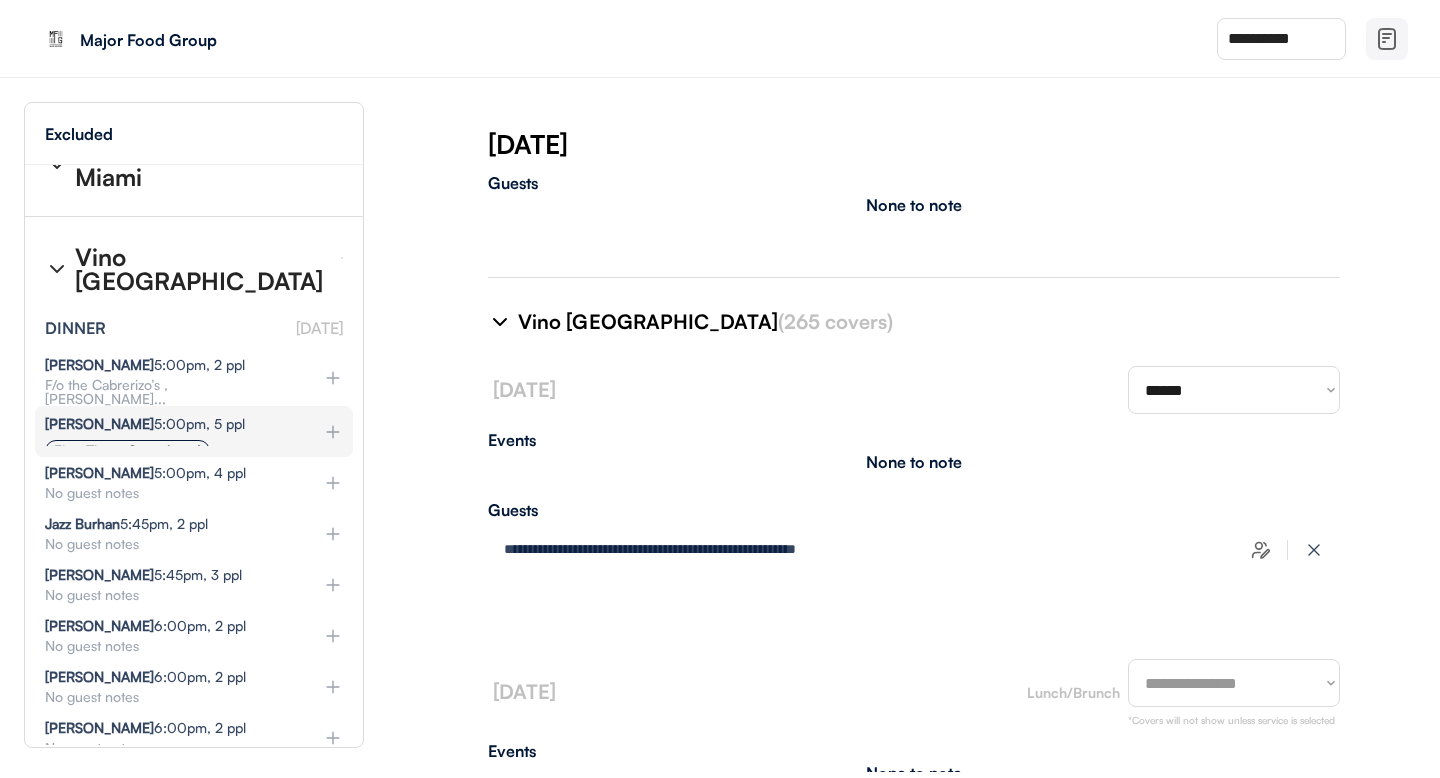 type on "**********" 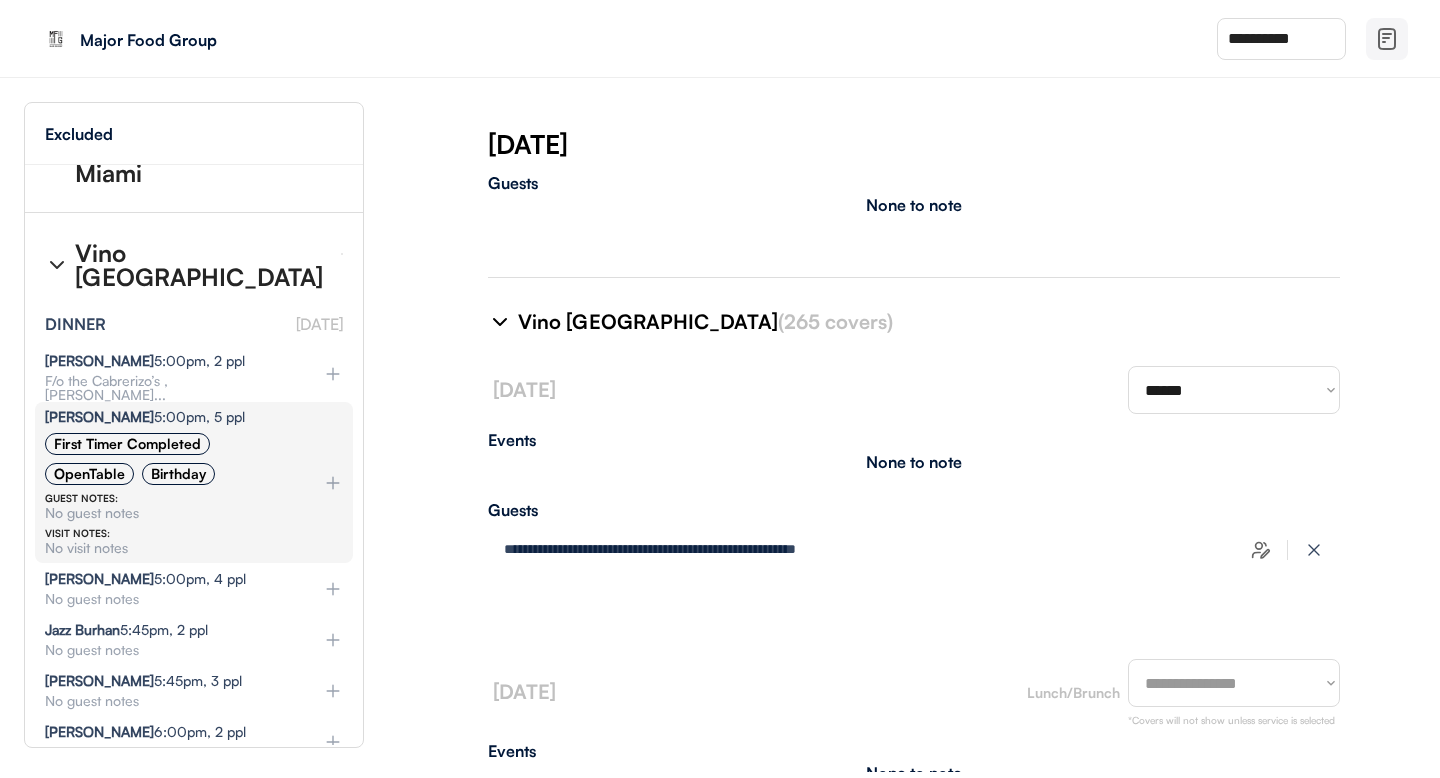 select on "********" 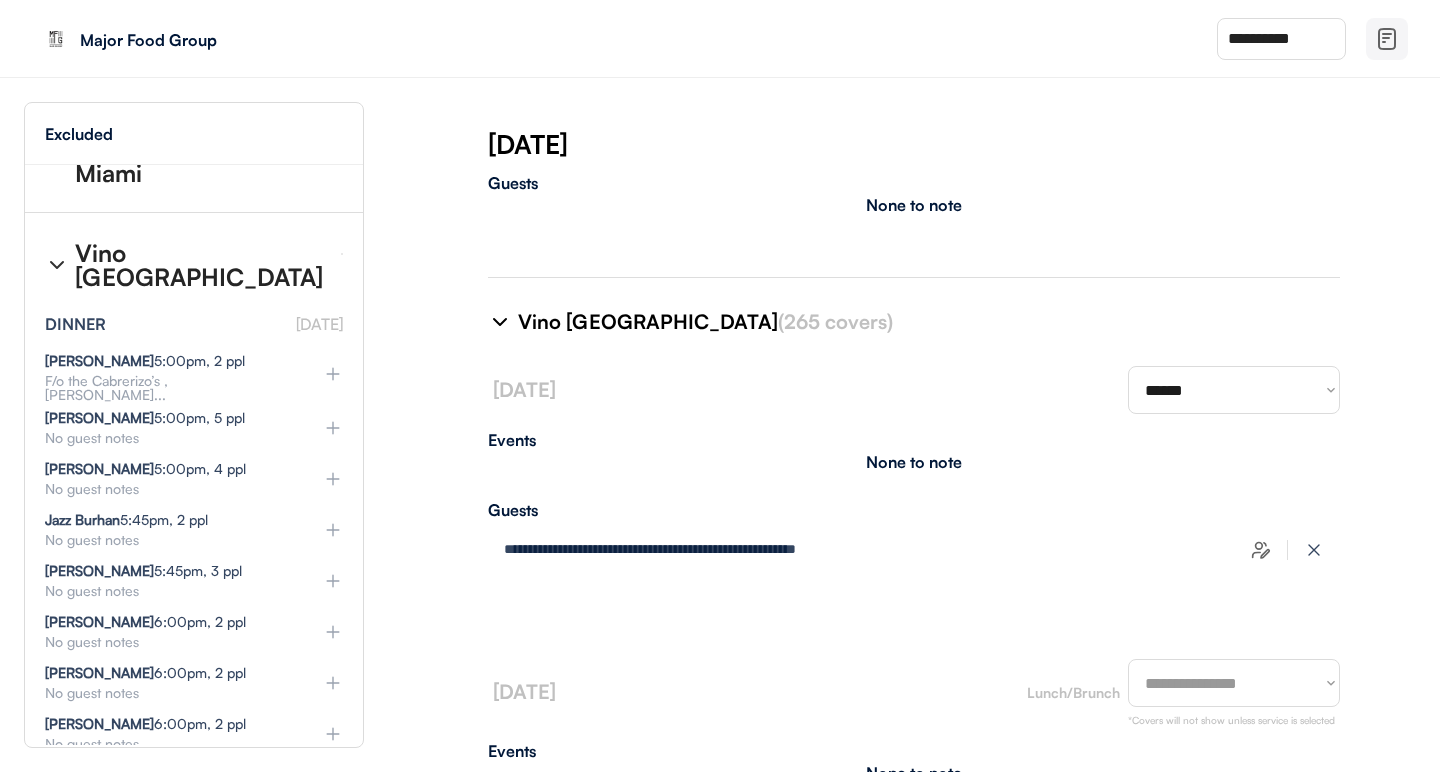 select on "********" 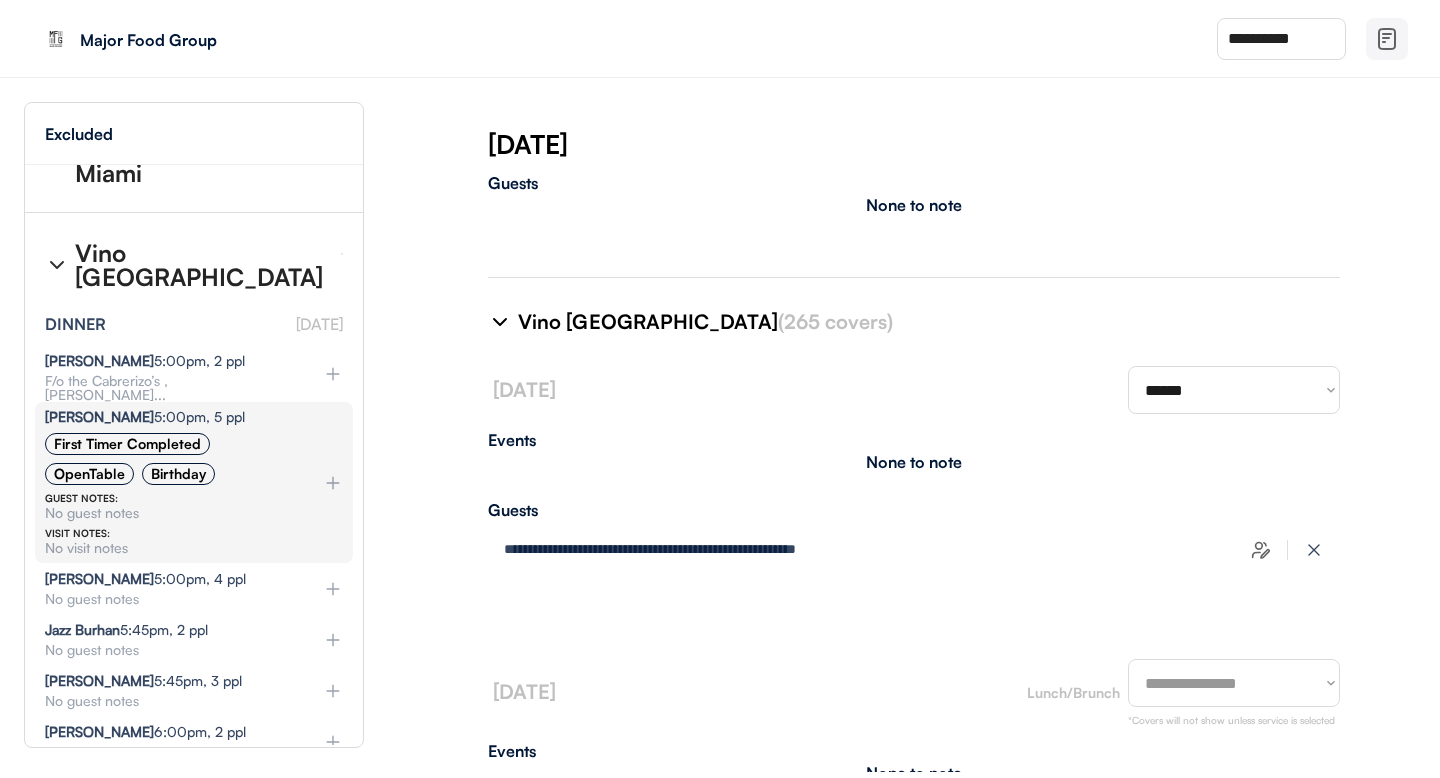 select on "********" 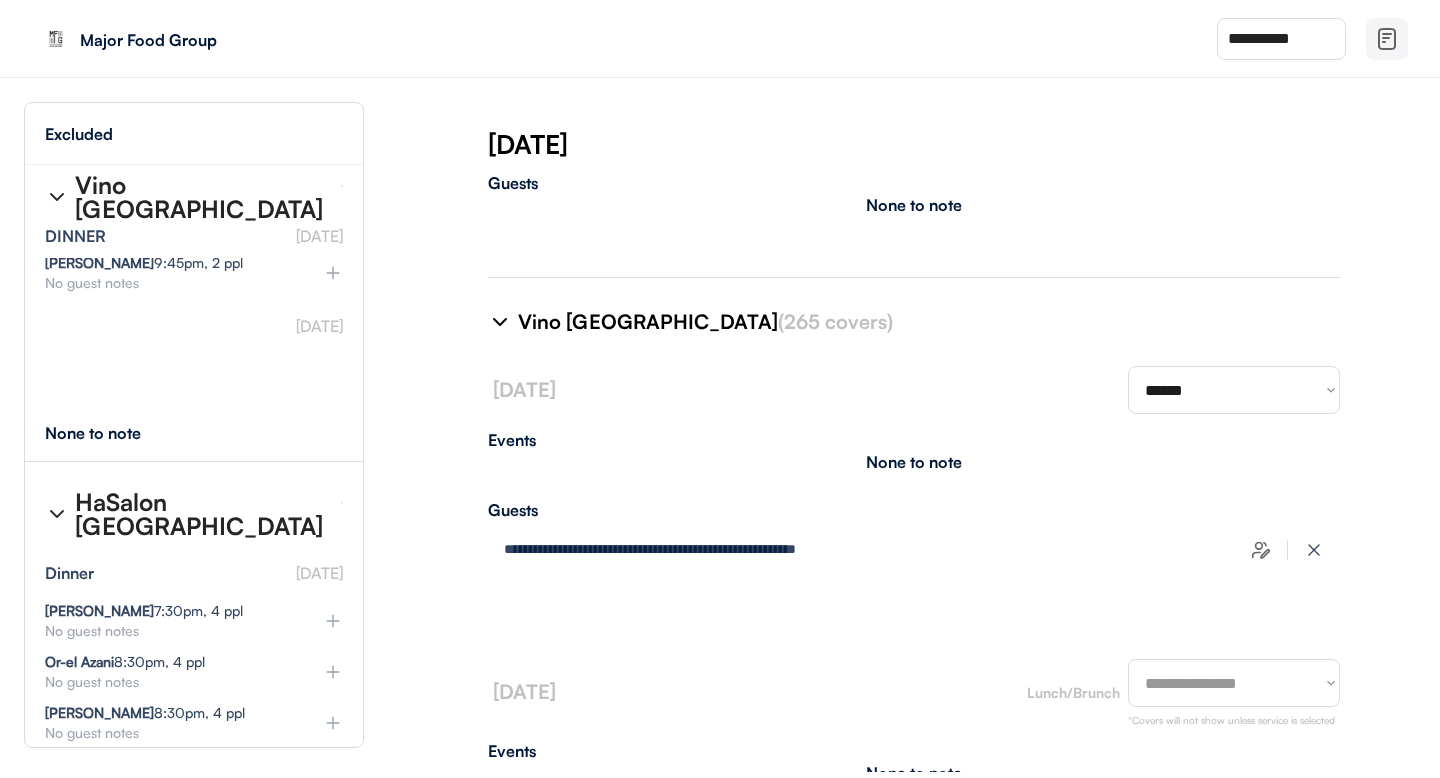 scroll, scrollTop: 41585, scrollLeft: 0, axis: vertical 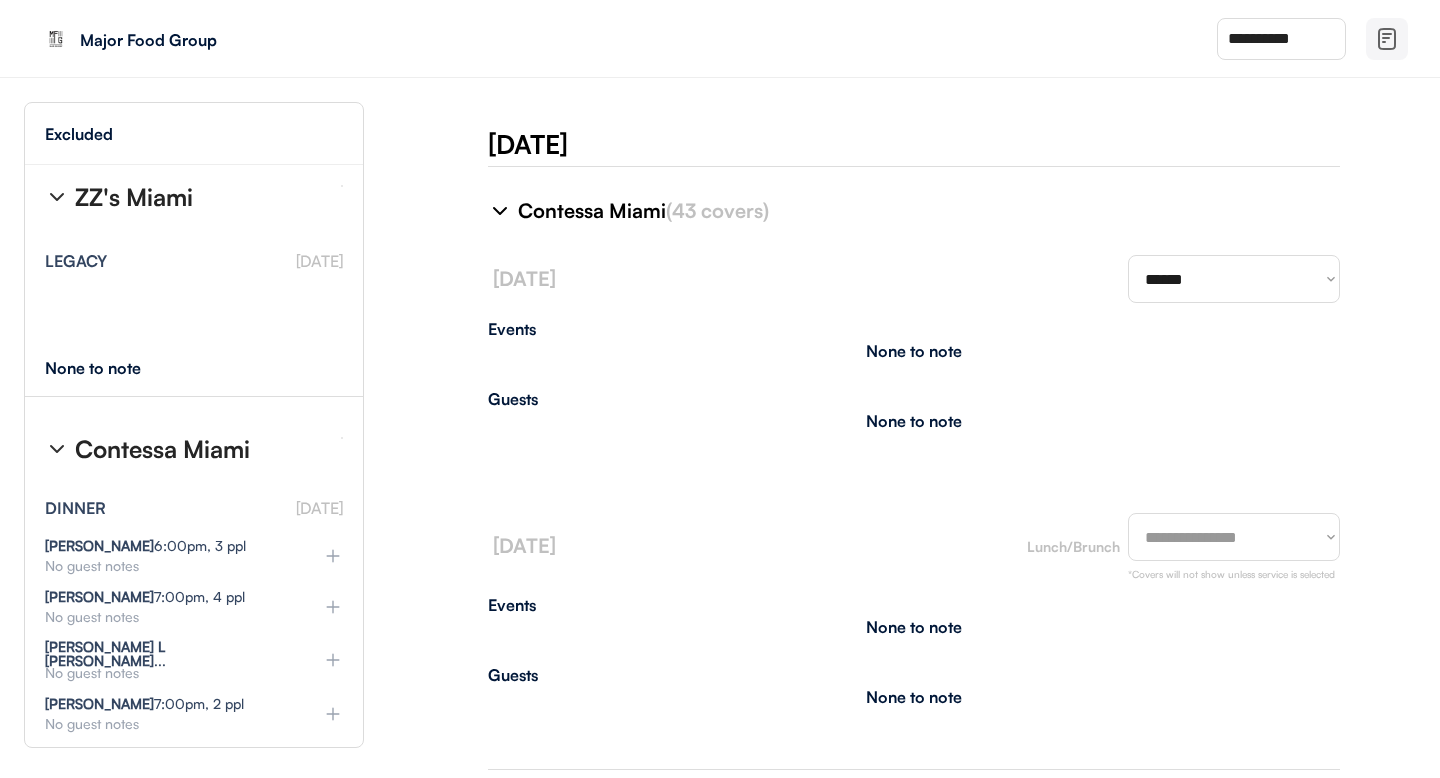 type on "**********" 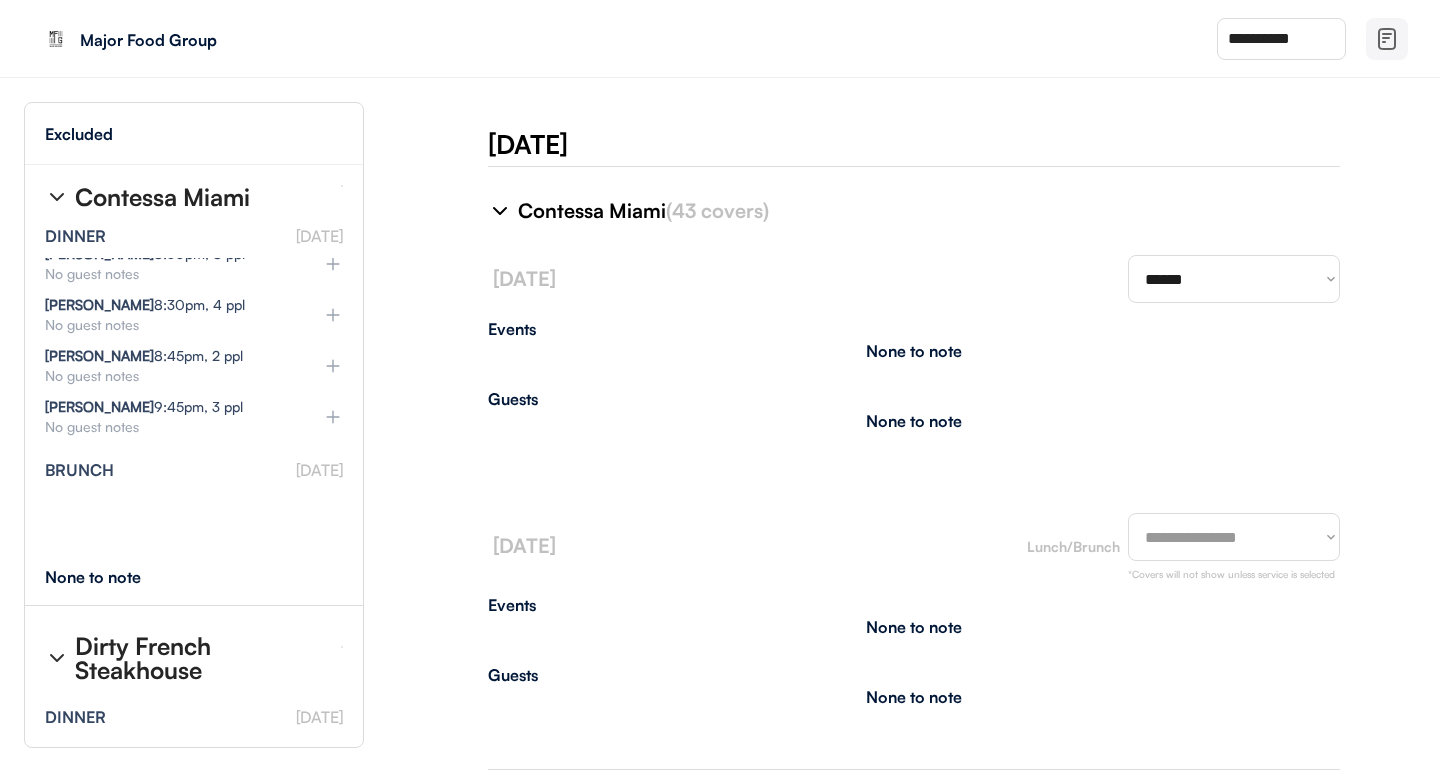 scroll, scrollTop: 43742, scrollLeft: 0, axis: vertical 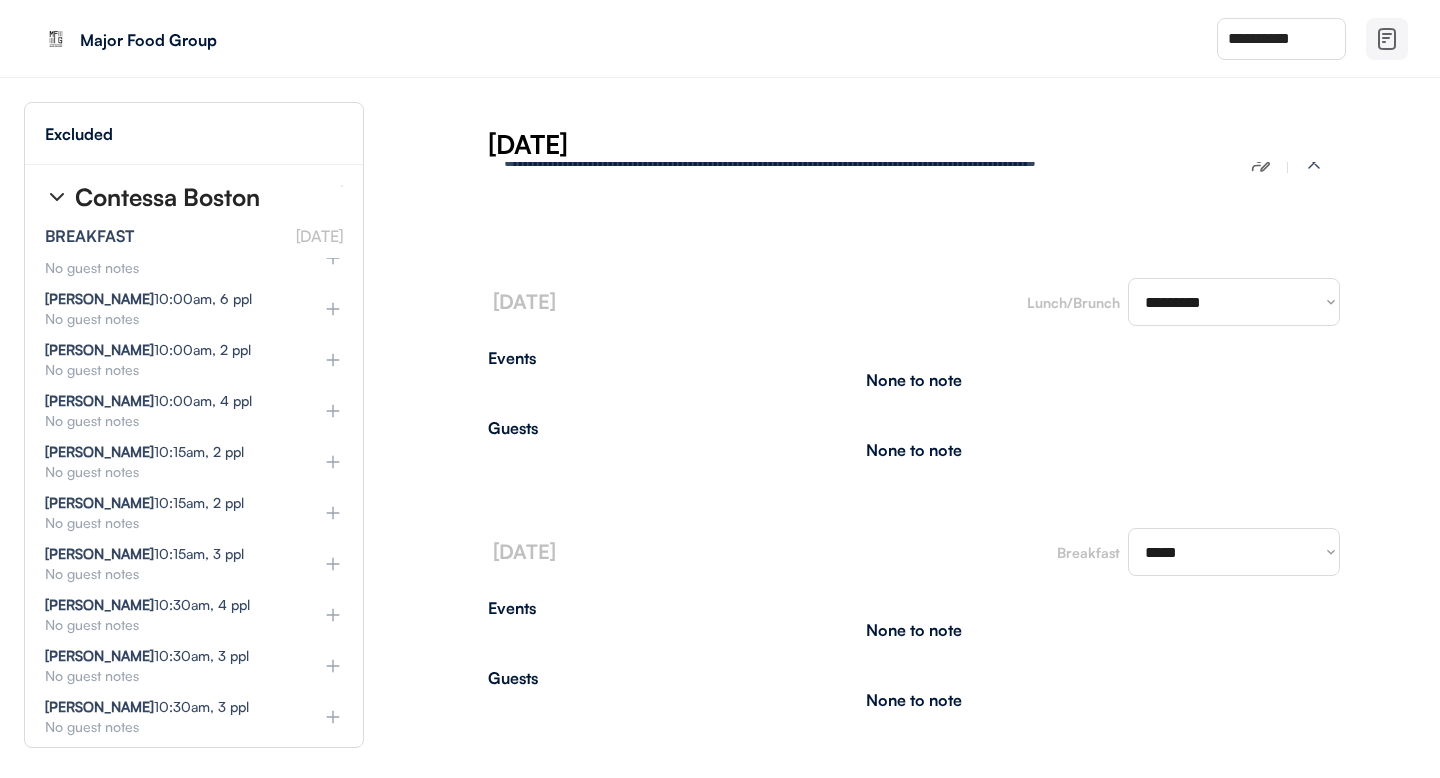 click 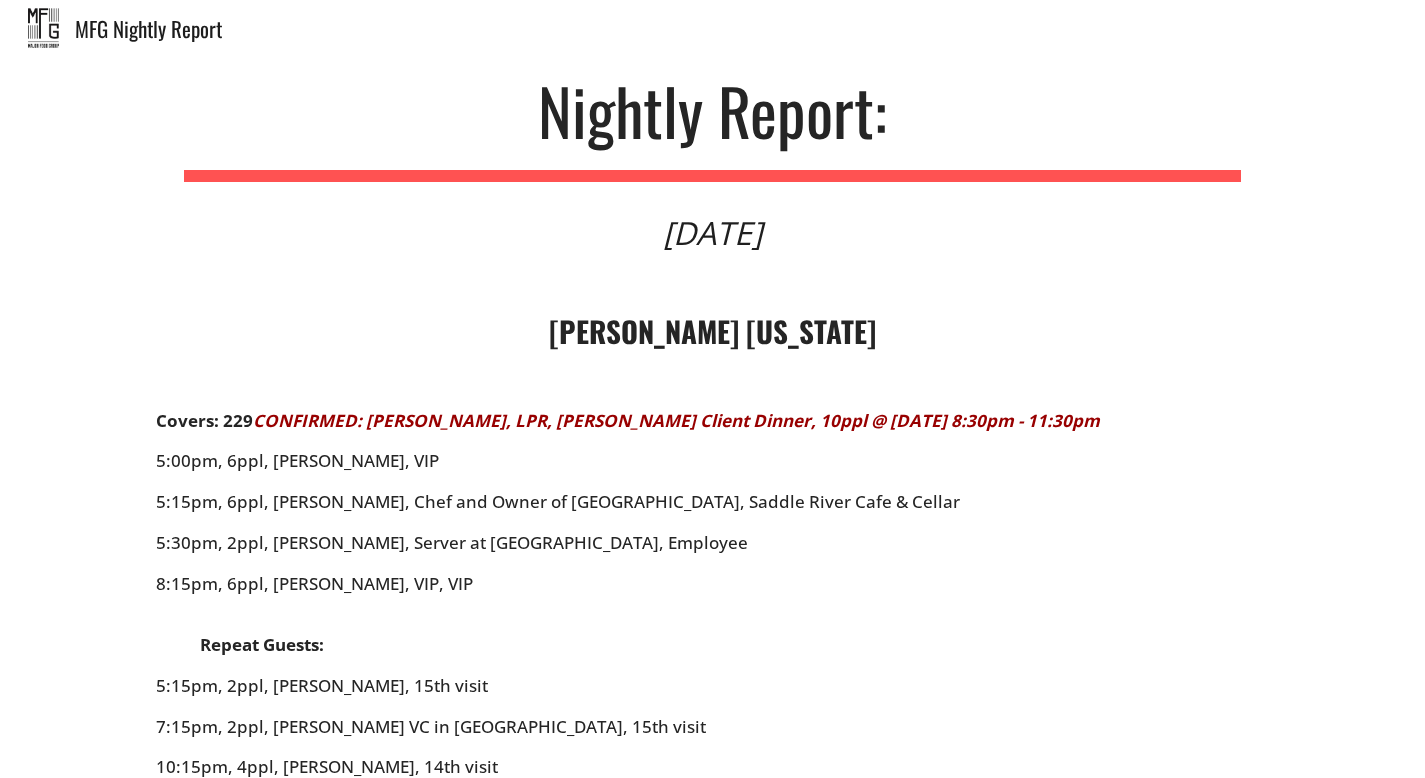 scroll, scrollTop: 468, scrollLeft: 0, axis: vertical 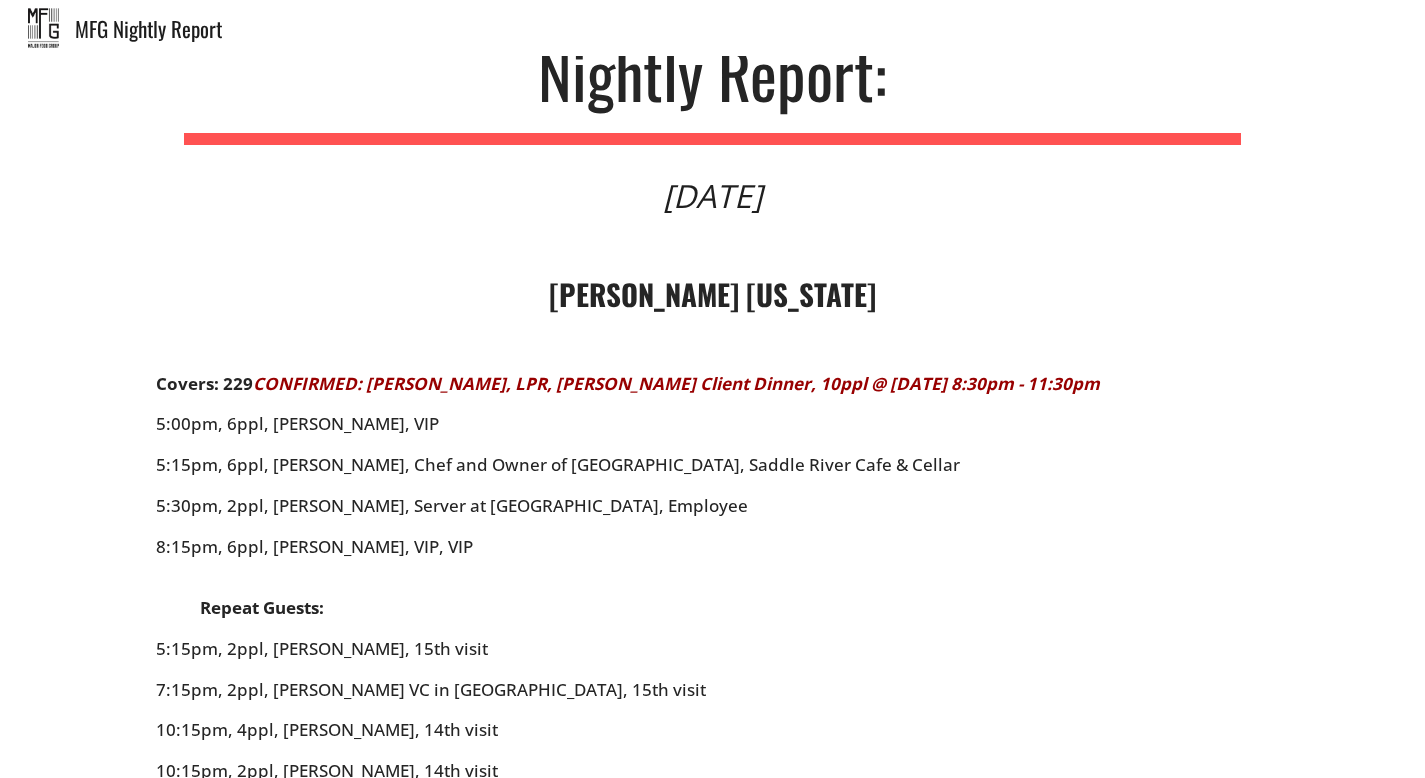 click on "[PERSON_NAME] [US_STATE]" at bounding box center (712, 293) 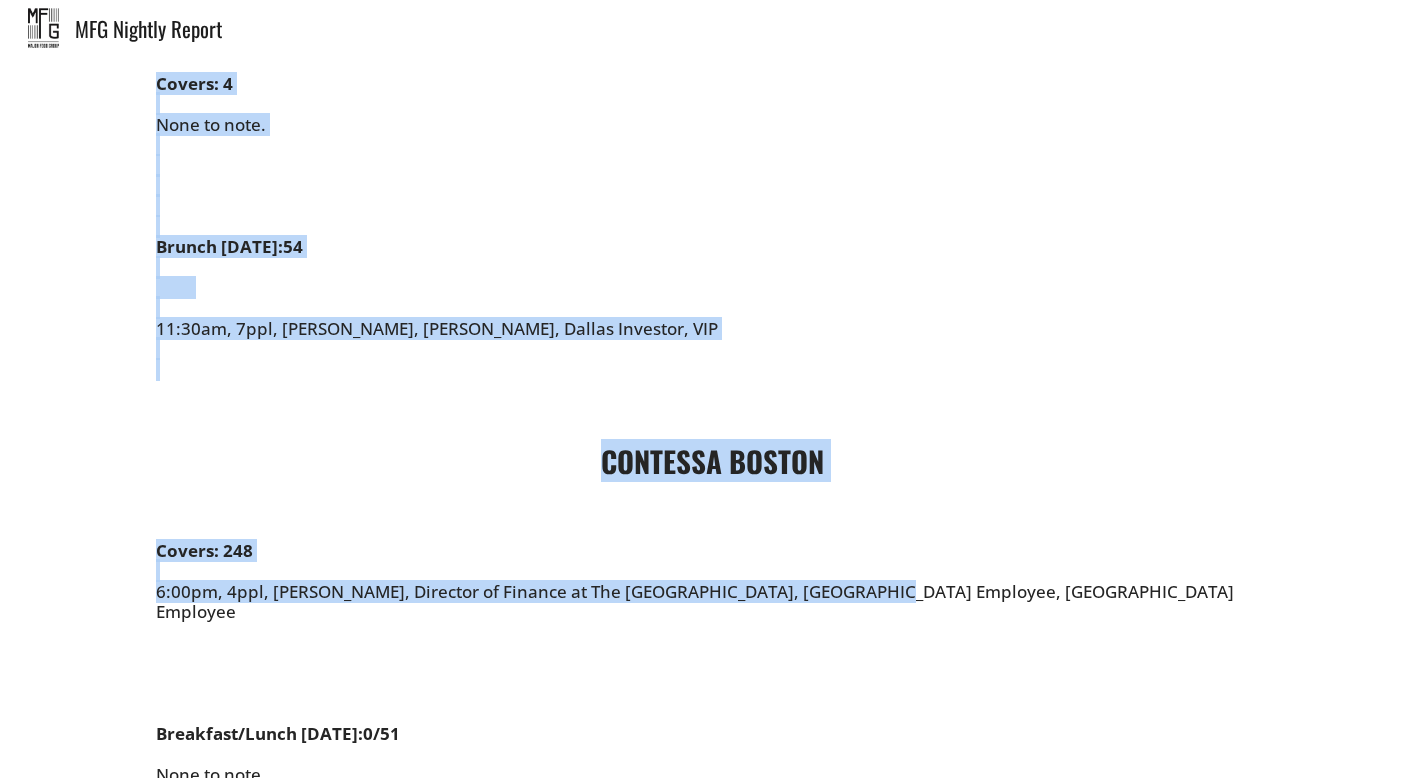 drag, startPoint x: 594, startPoint y: 295, endPoint x: 887, endPoint y: 777, distance: 564.06824 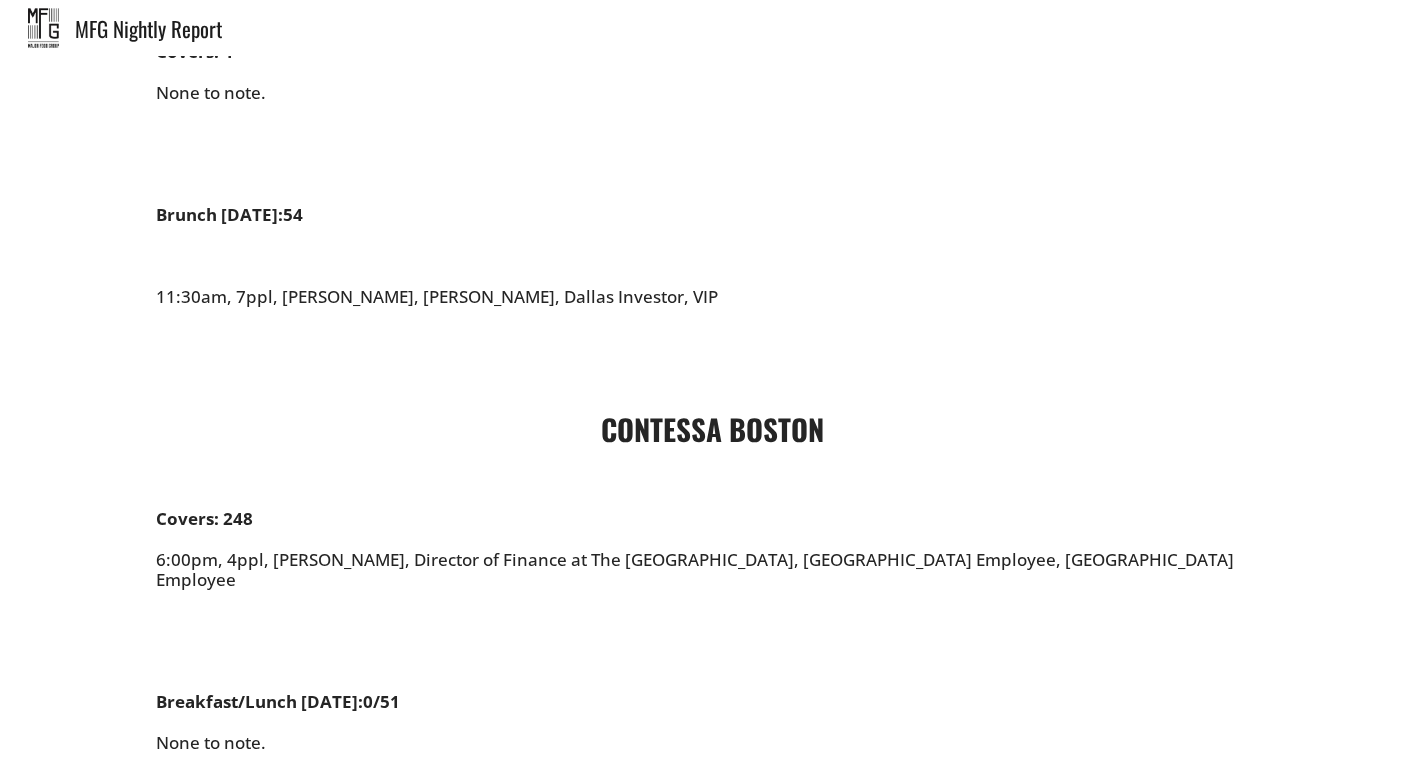 click on "Covers: 248
6:00pm, 4ppl, [PERSON_NAME], Director of Finance at The [GEOGRAPHIC_DATA], [GEOGRAPHIC_DATA] Employee, [GEOGRAPHIC_DATA] Employee" at bounding box center (713, 601) 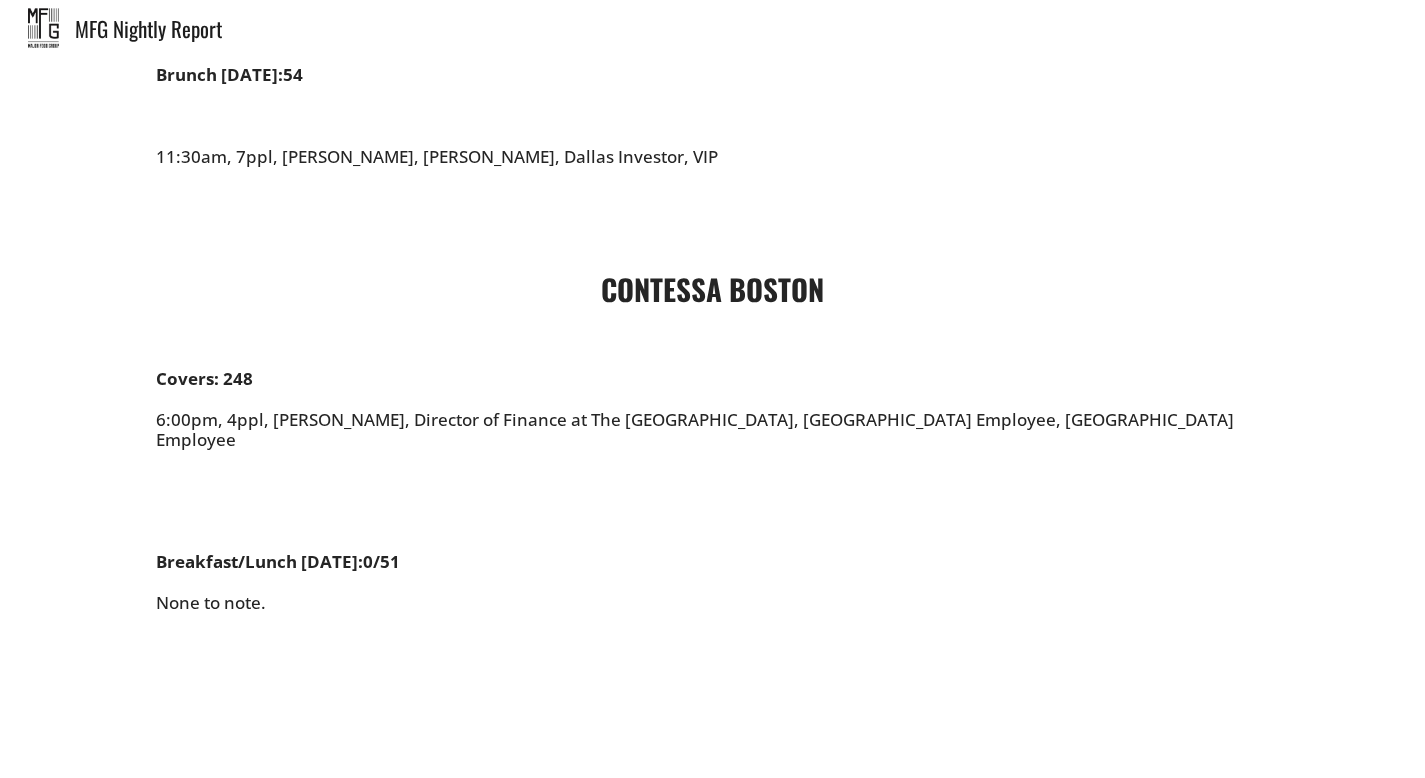 scroll, scrollTop: 9913, scrollLeft: 0, axis: vertical 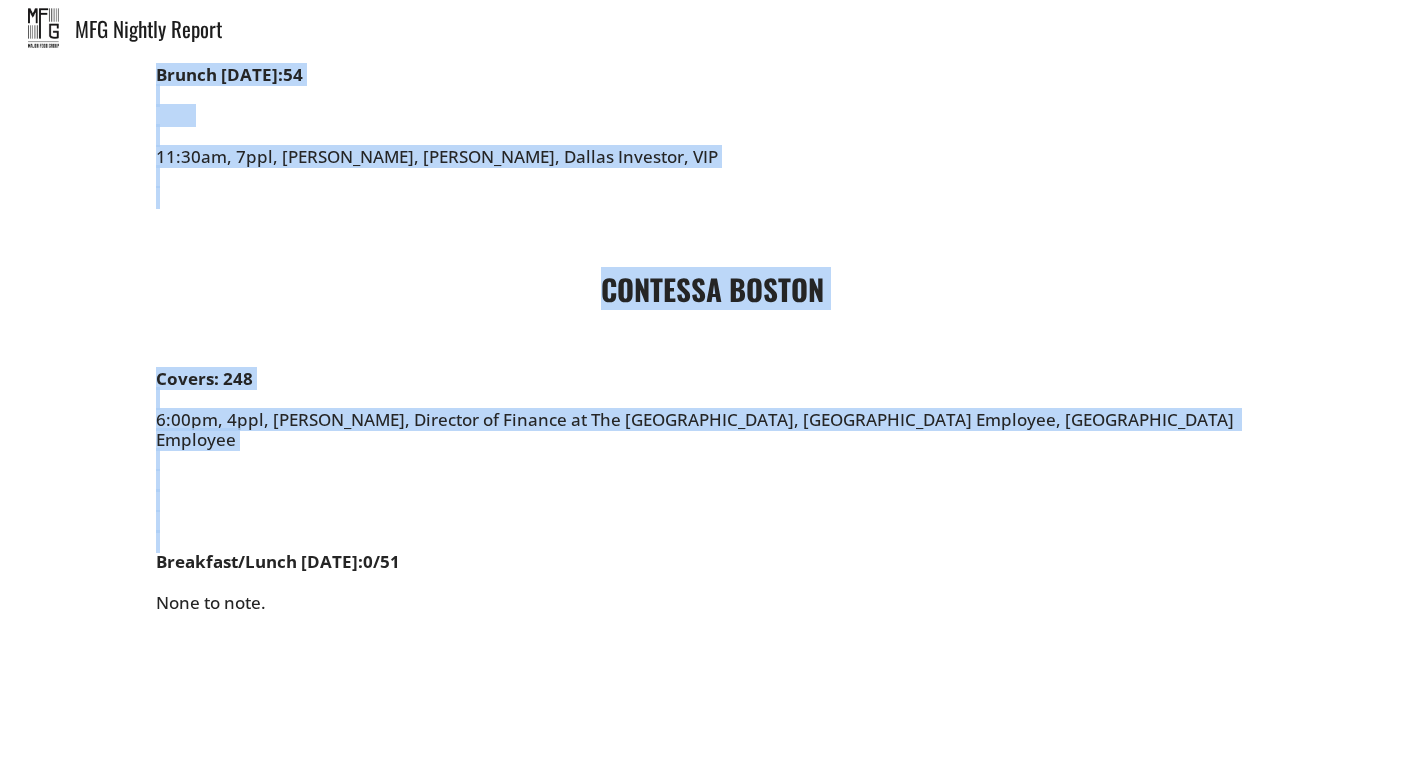 drag, startPoint x: 290, startPoint y: 603, endPoint x: 146, endPoint y: 91, distance: 531.8646 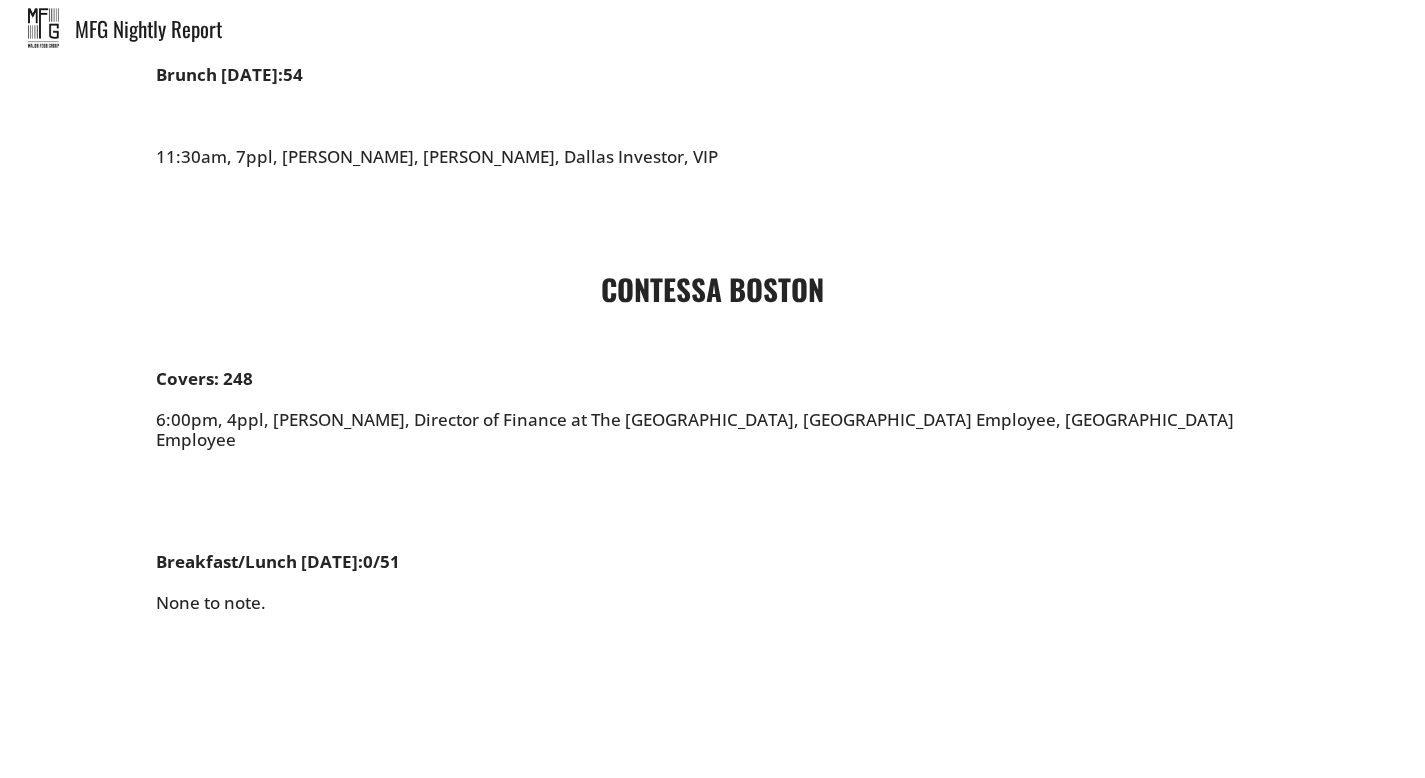 click on "CONTESSA BOSTON" at bounding box center [713, 288] 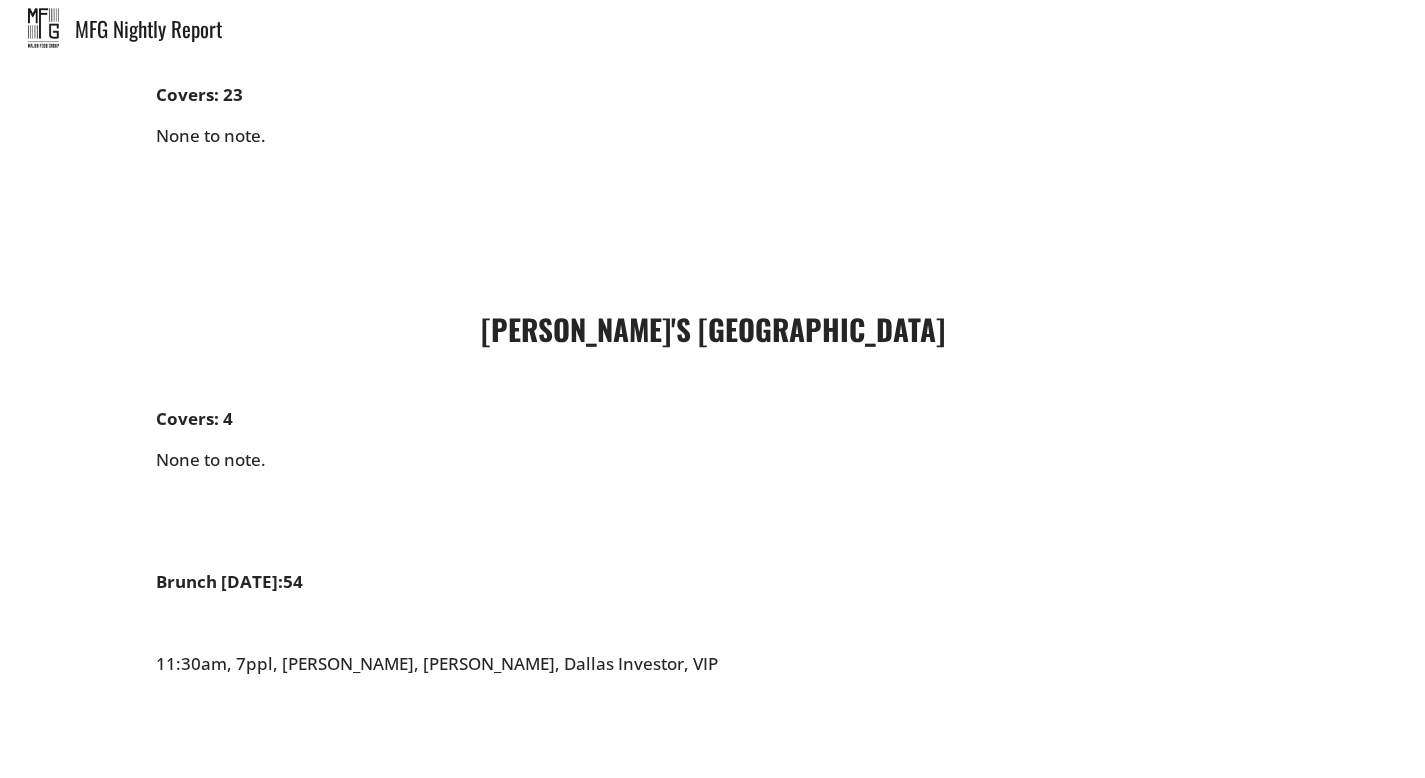 scroll, scrollTop: 8898, scrollLeft: 0, axis: vertical 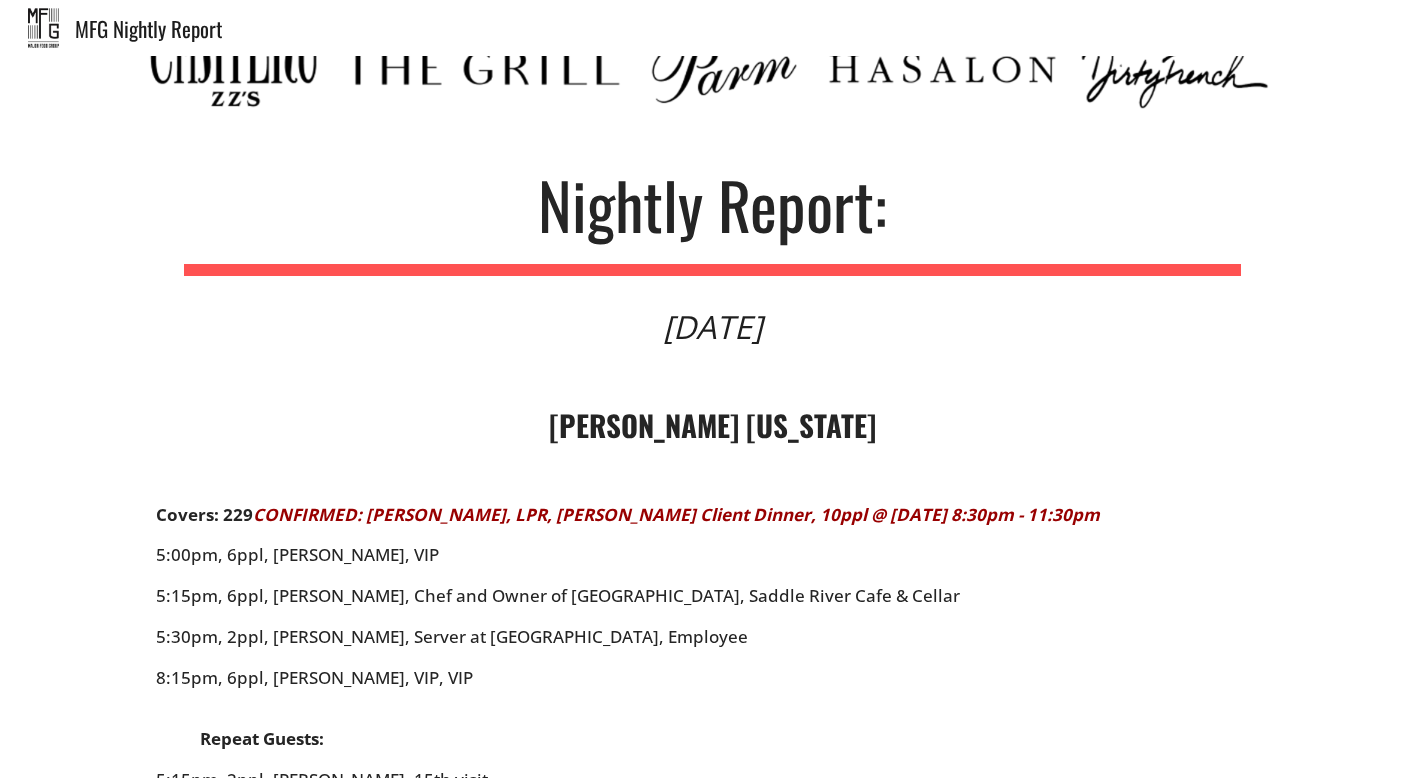 drag, startPoint x: 587, startPoint y: 430, endPoint x: 583, endPoint y: 416, distance: 14.56022 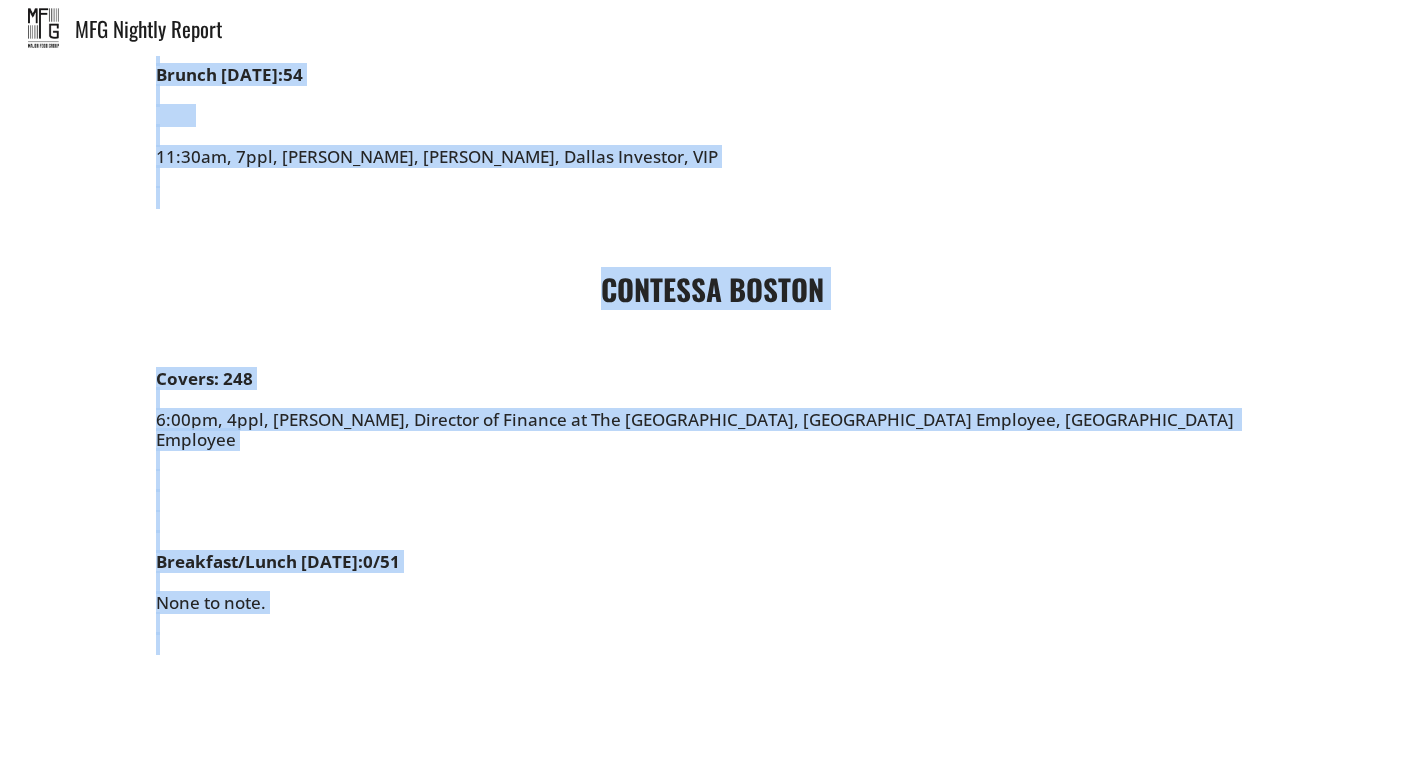 scroll, scrollTop: 9913, scrollLeft: 0, axis: vertical 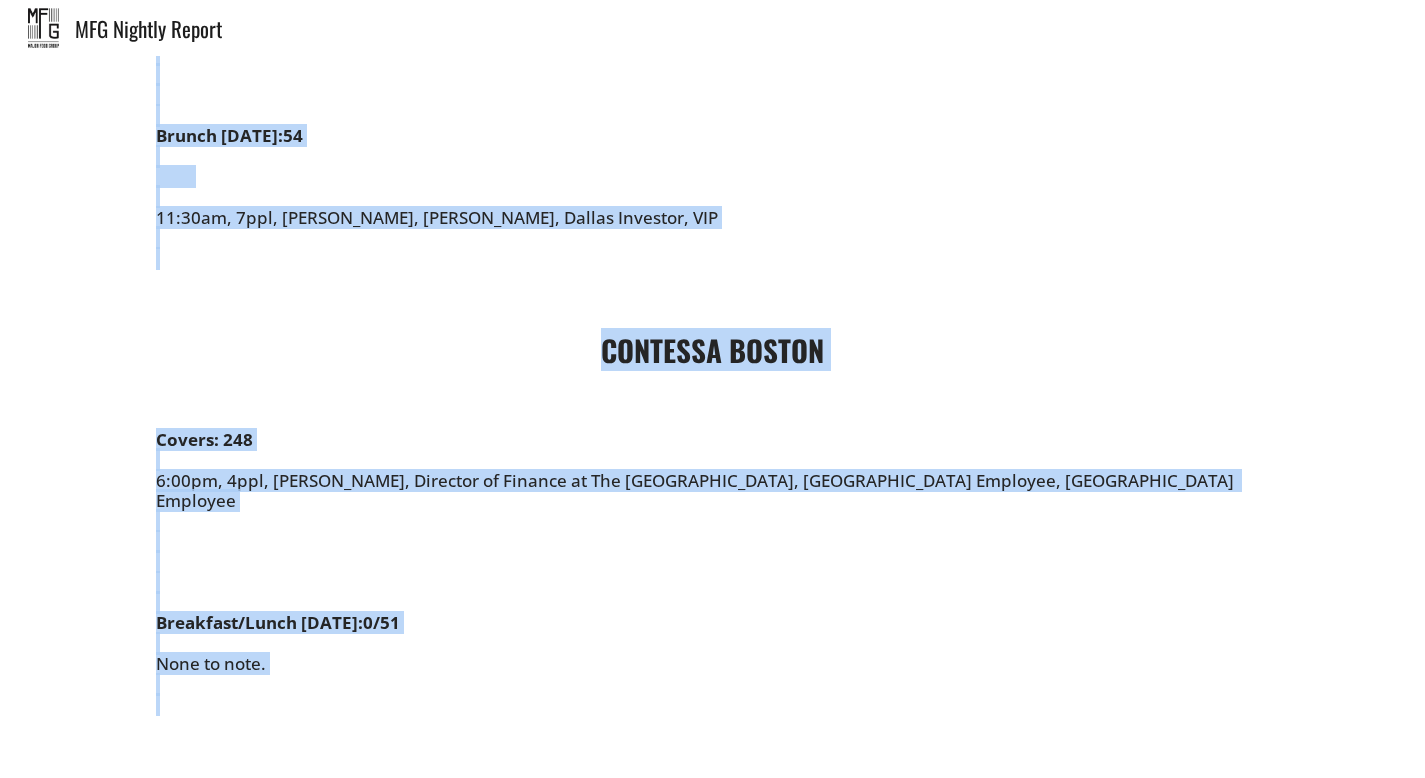 click on "CONTESSA BOSTON Covers: 248
6:00pm, 4ppl, [PERSON_NAME], Director of Finance at The [GEOGRAPHIC_DATA], [GEOGRAPHIC_DATA] Employee, [GEOGRAPHIC_DATA] Employee Lunch [DATE]:  51
None to note. Breakfast/Lunch [DATE]:  0/51
None to note." at bounding box center [713, 522] 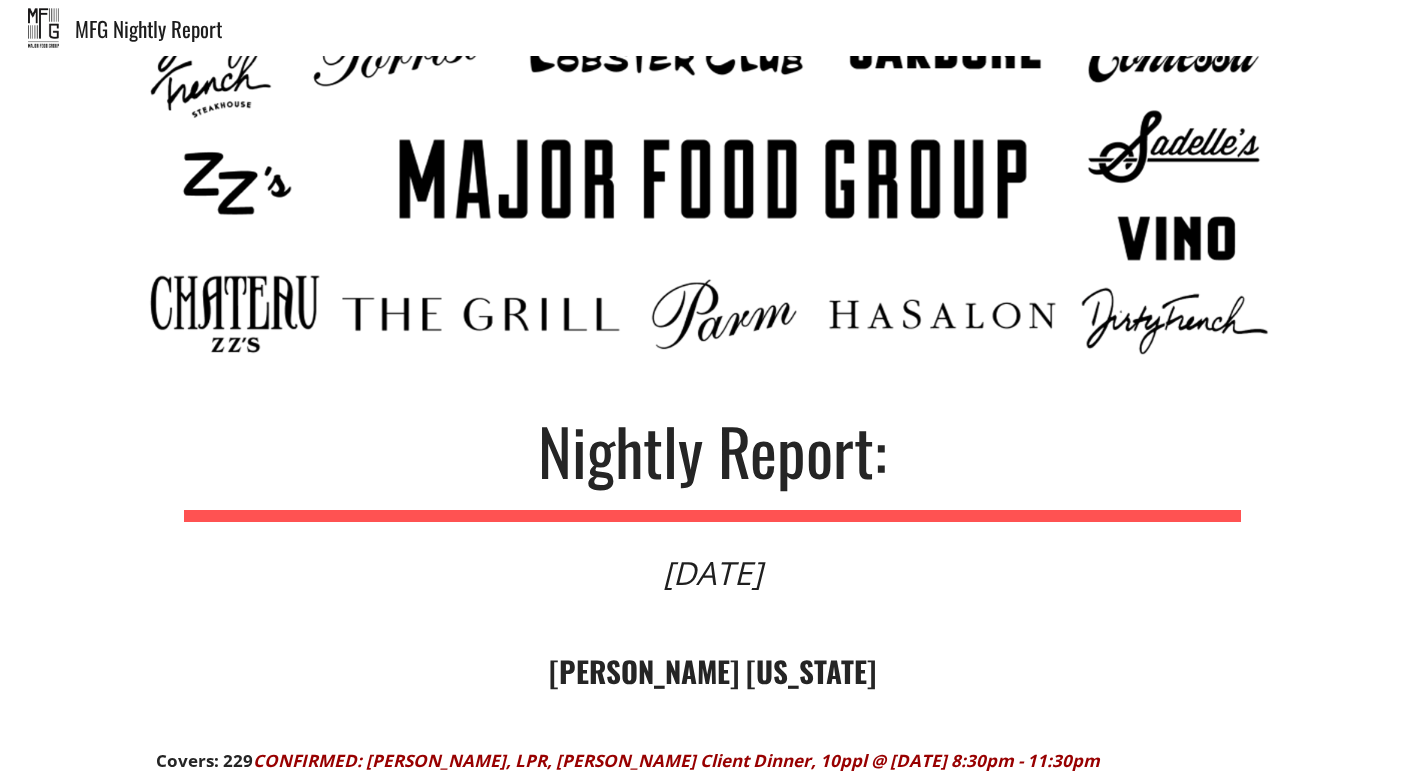 scroll, scrollTop: 532, scrollLeft: 0, axis: vertical 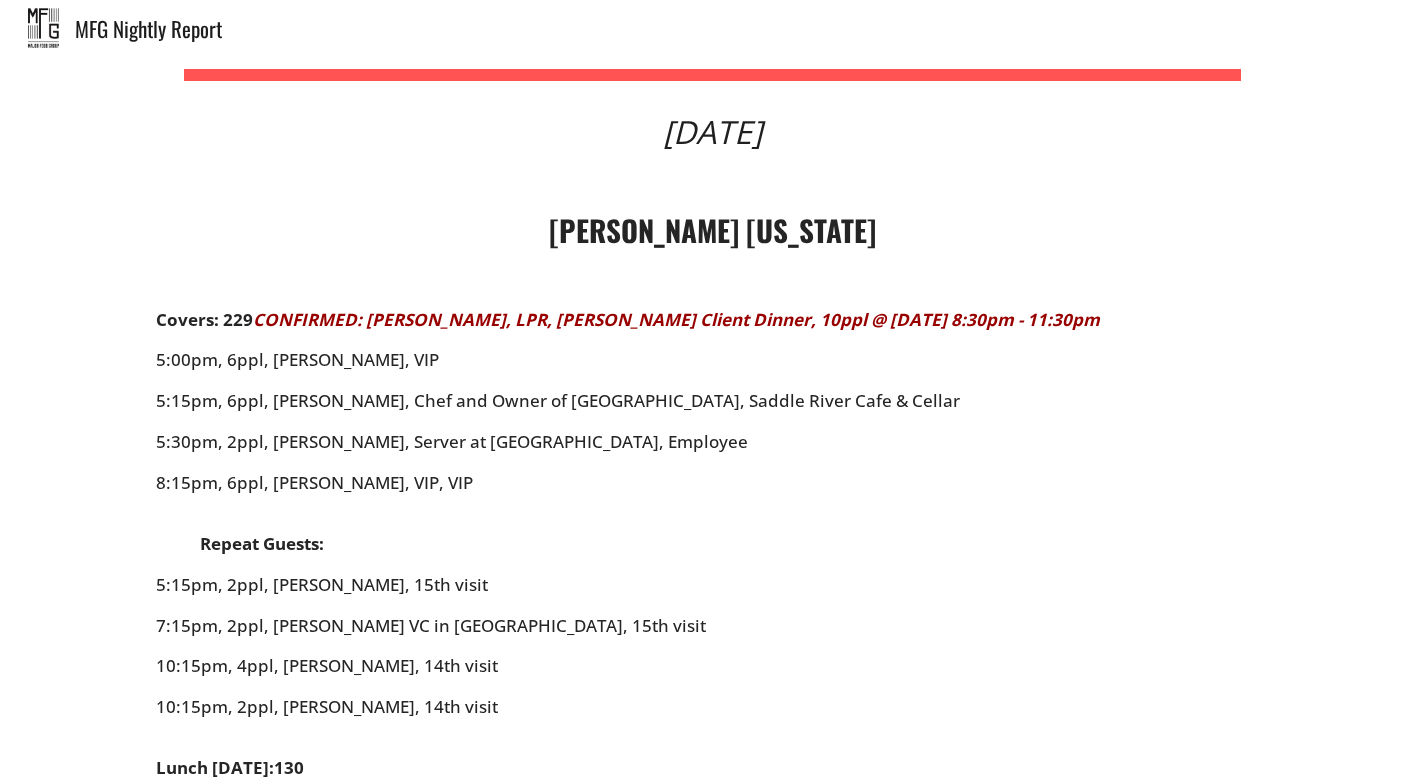 click on "[PERSON_NAME] [US_STATE]" at bounding box center [712, 229] 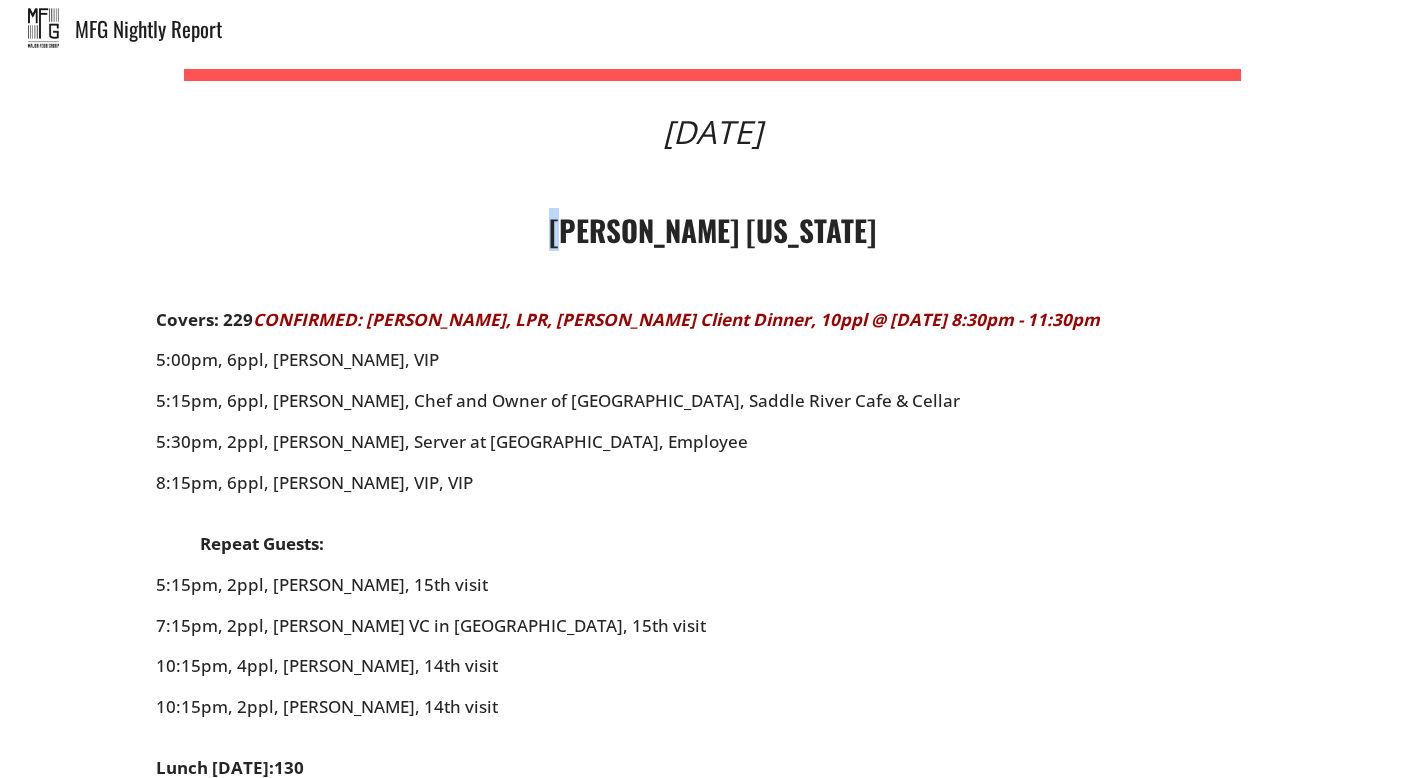 click on "[PERSON_NAME] [US_STATE]" at bounding box center (713, 229) 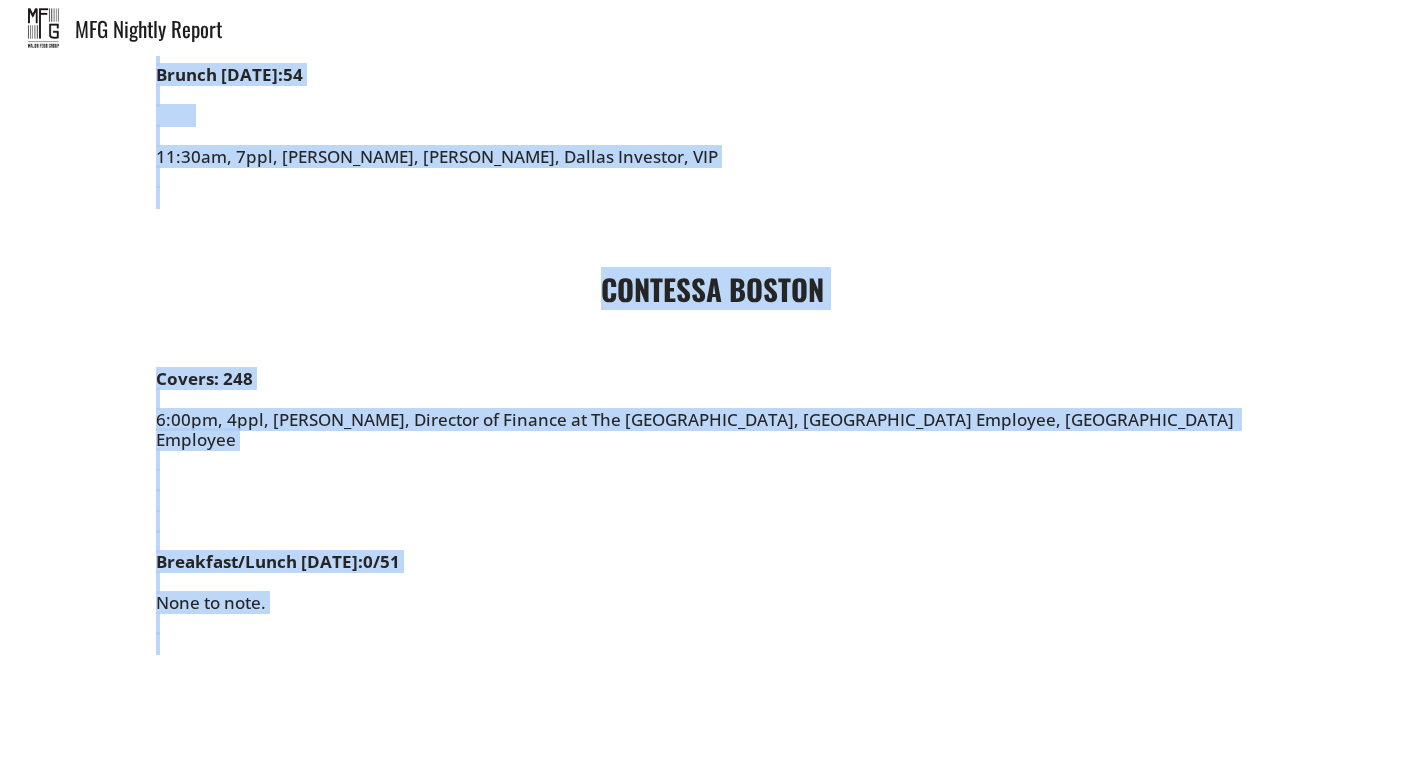scroll, scrollTop: 9913, scrollLeft: 0, axis: vertical 